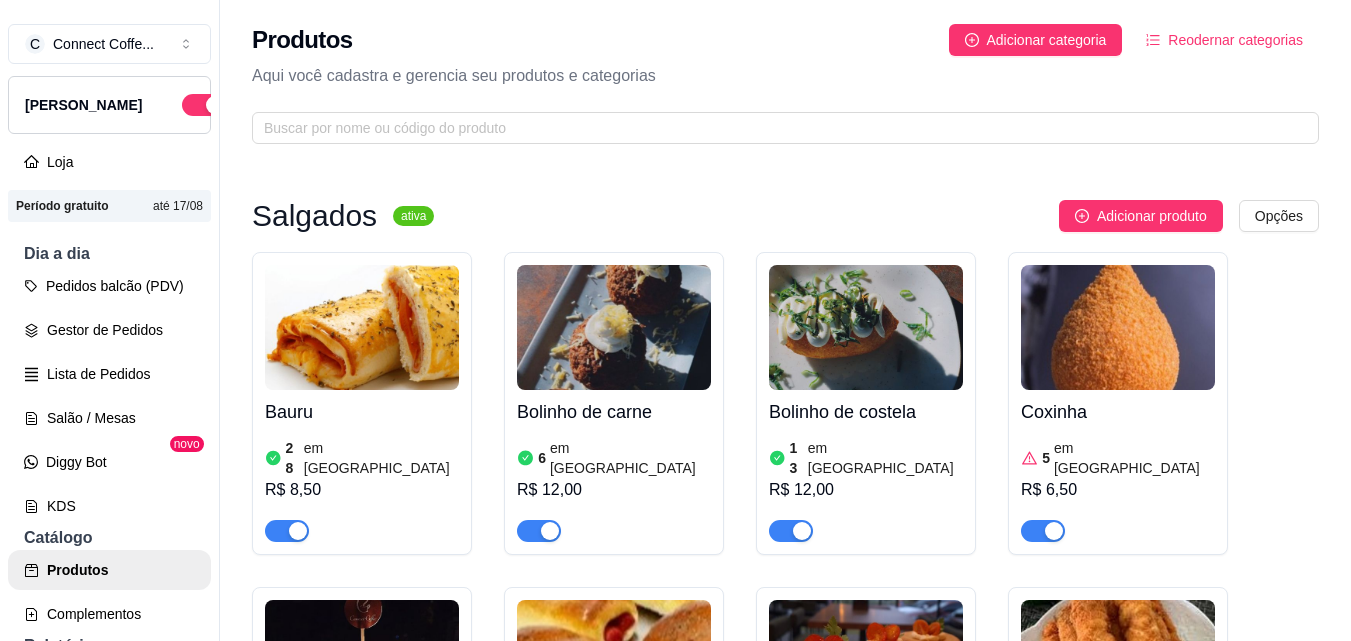 scroll, scrollTop: 0, scrollLeft: 0, axis: both 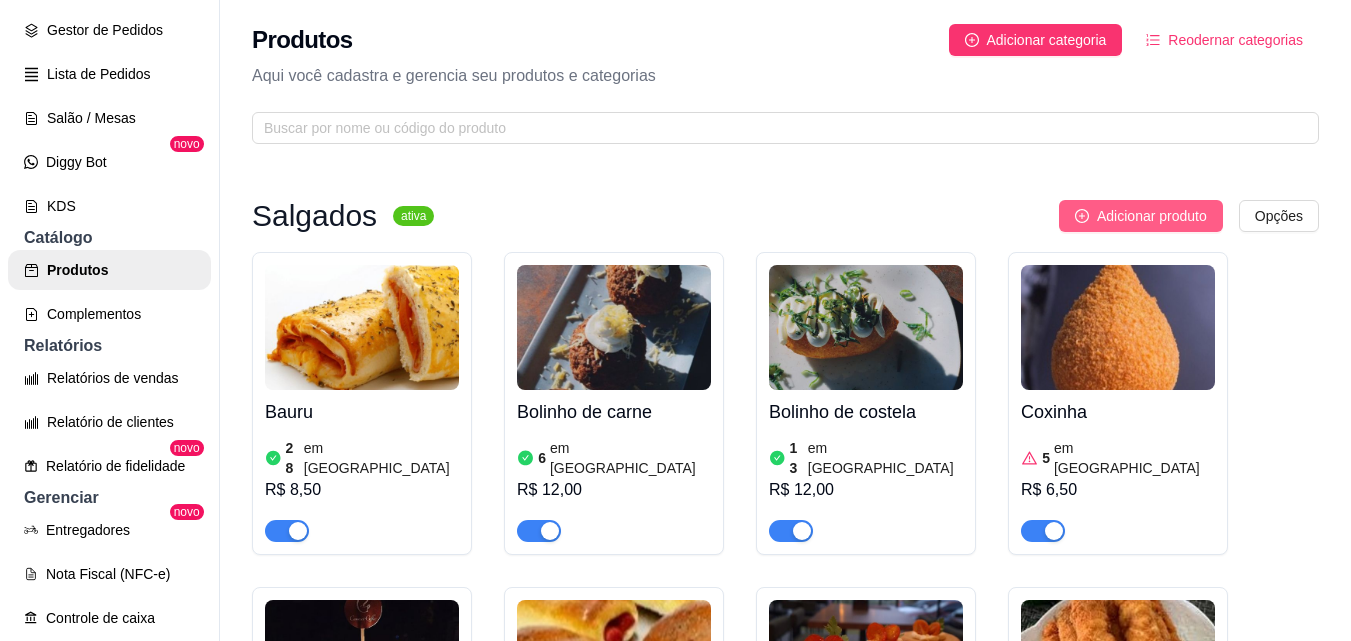 click on "Adicionar produto" at bounding box center [1152, 216] 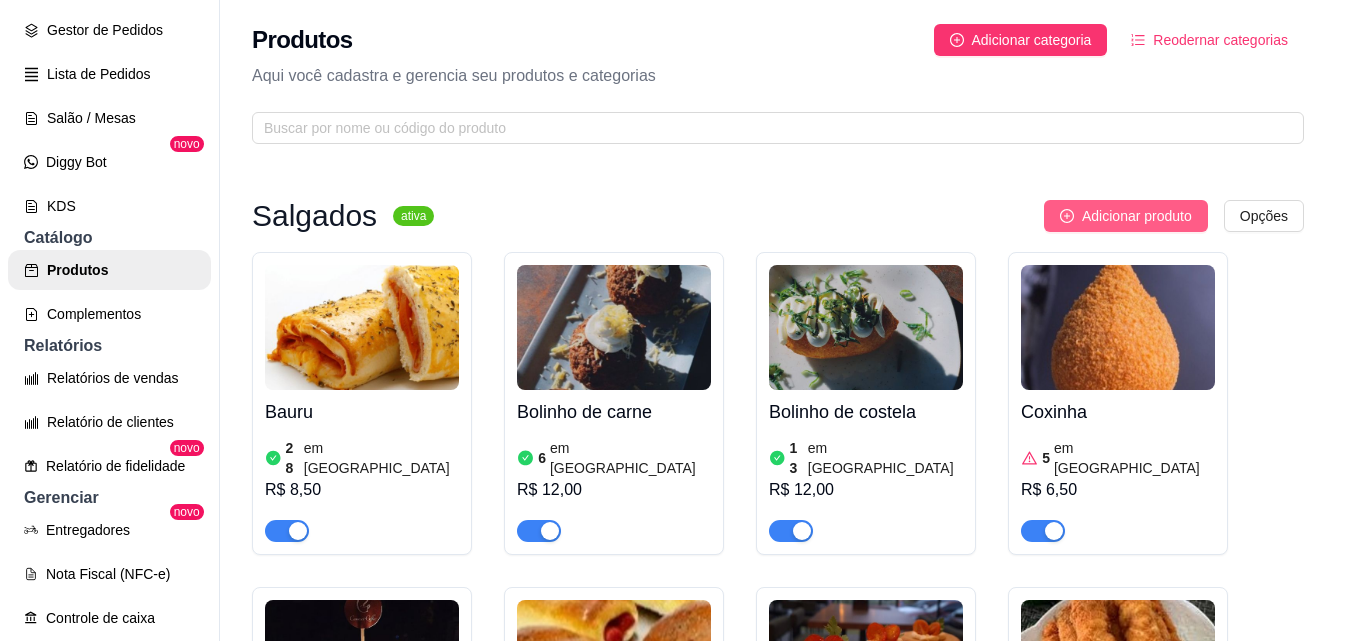 type 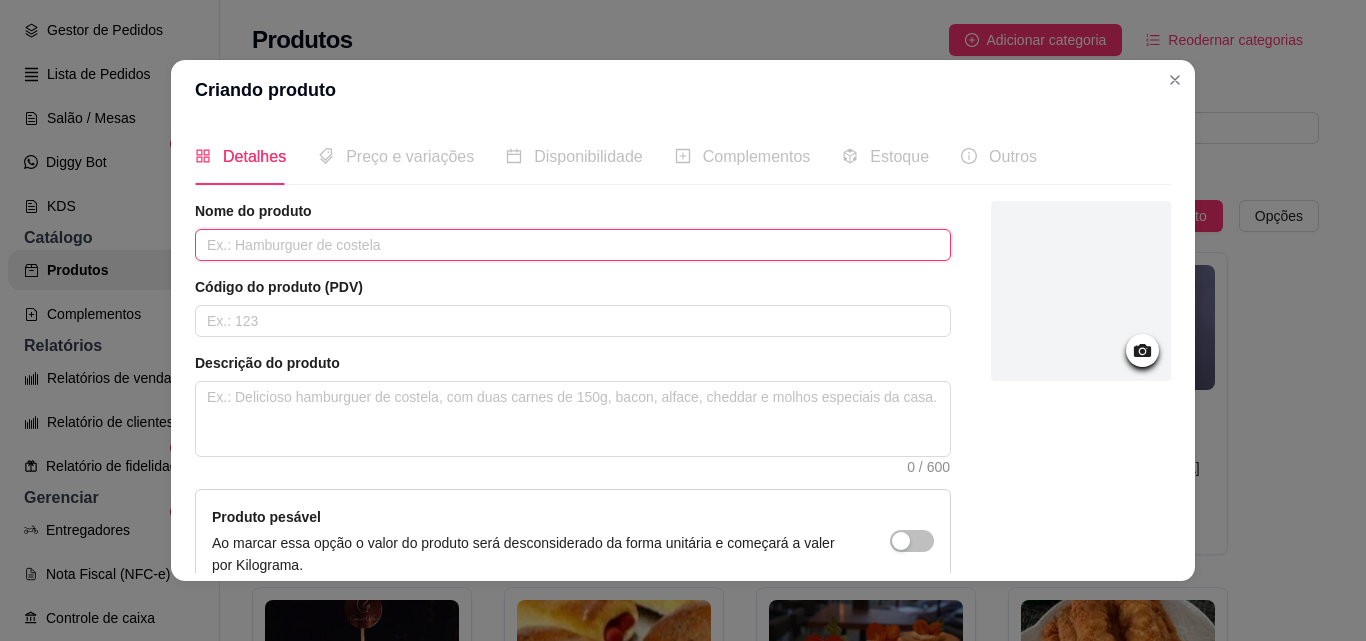 click at bounding box center [573, 245] 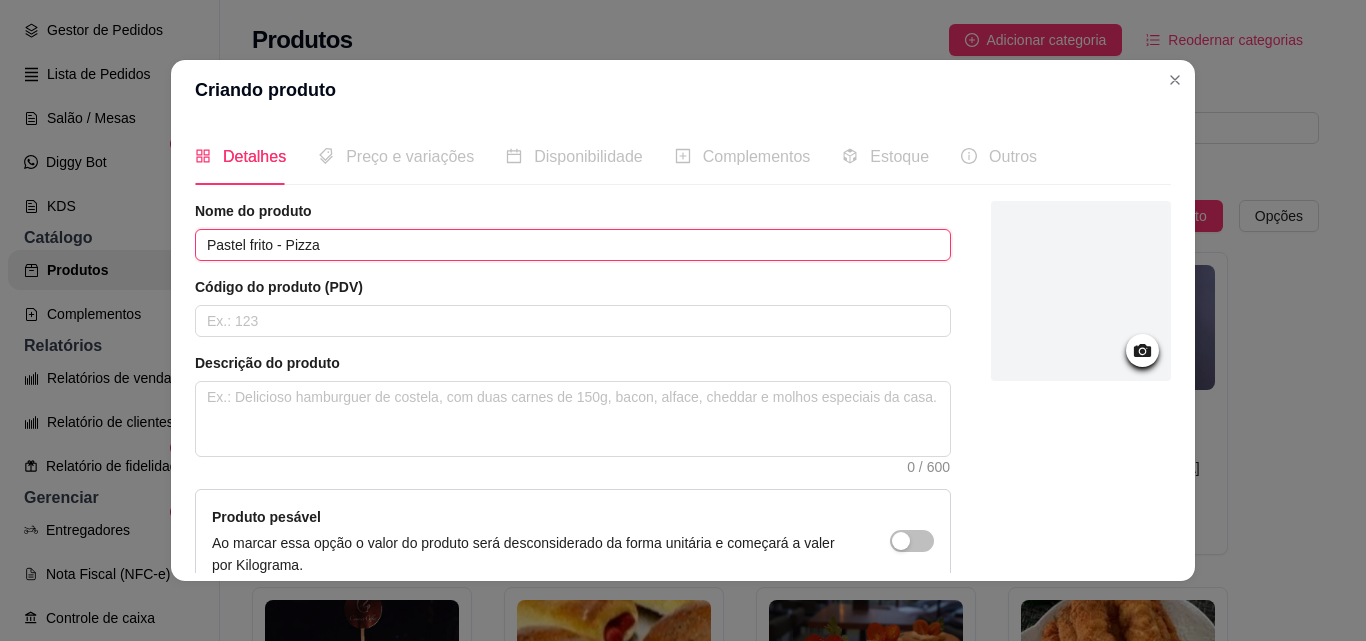 type on "Pastel frito - Pizza" 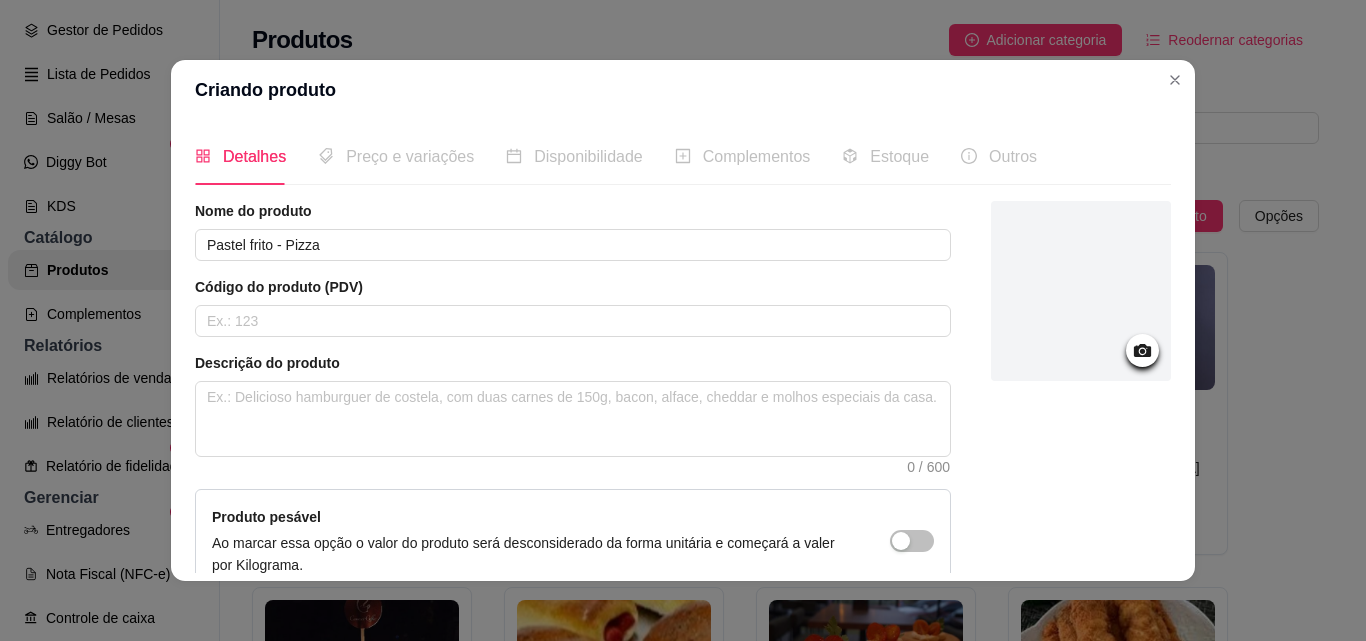 click 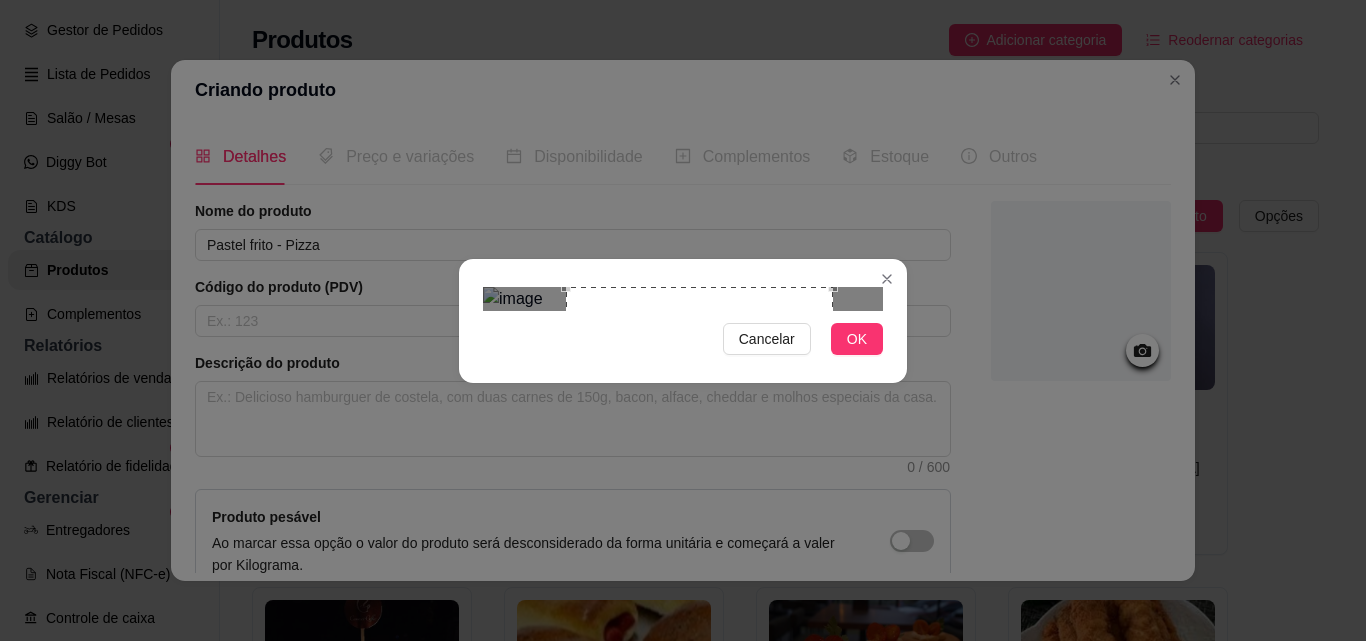 click at bounding box center (699, 420) 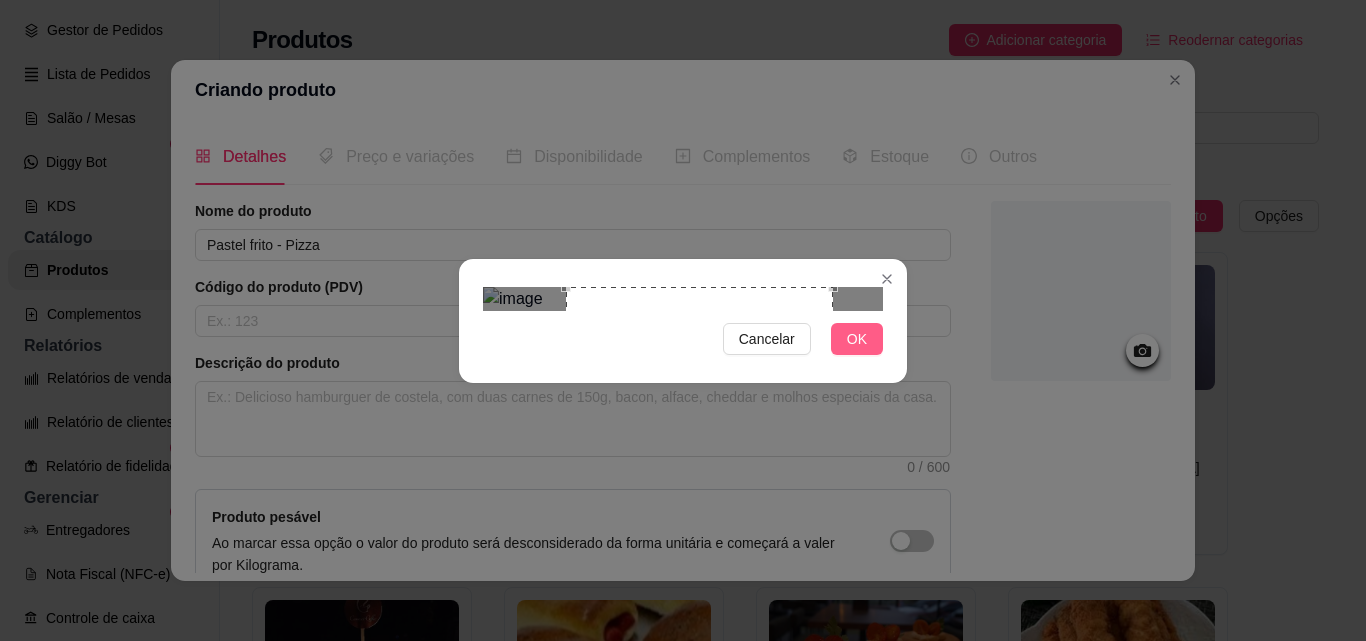 click on "OK" at bounding box center (857, 339) 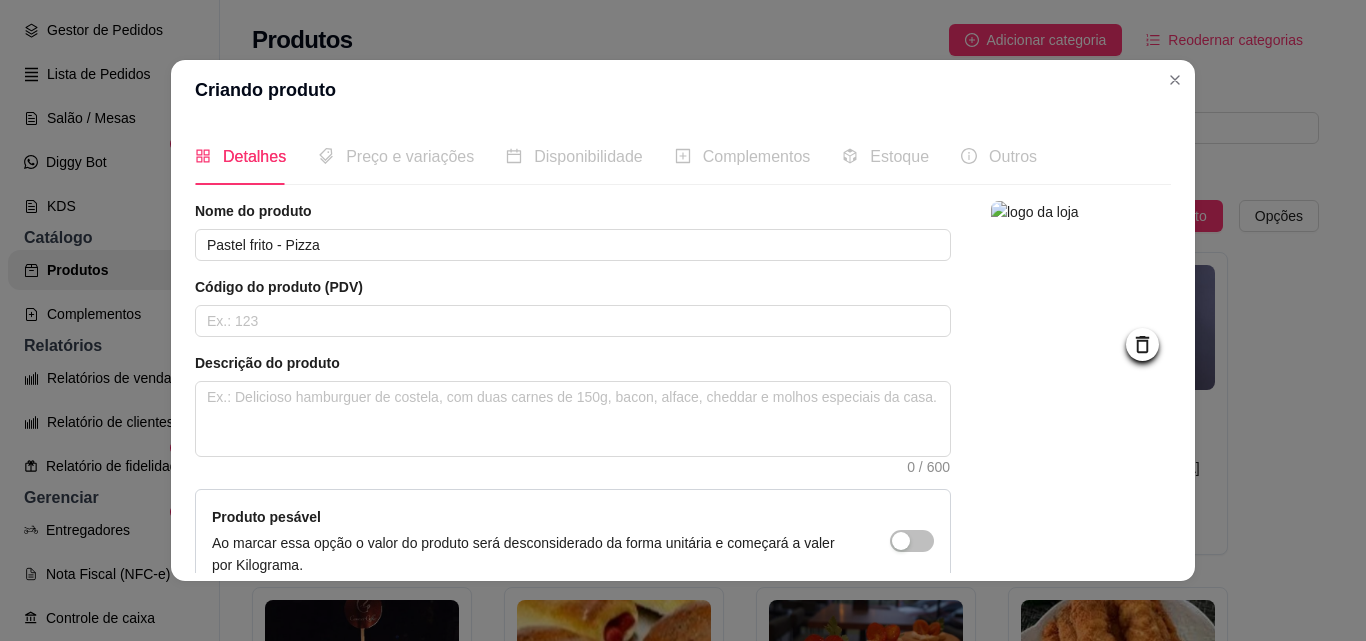 scroll, scrollTop: 207, scrollLeft: 0, axis: vertical 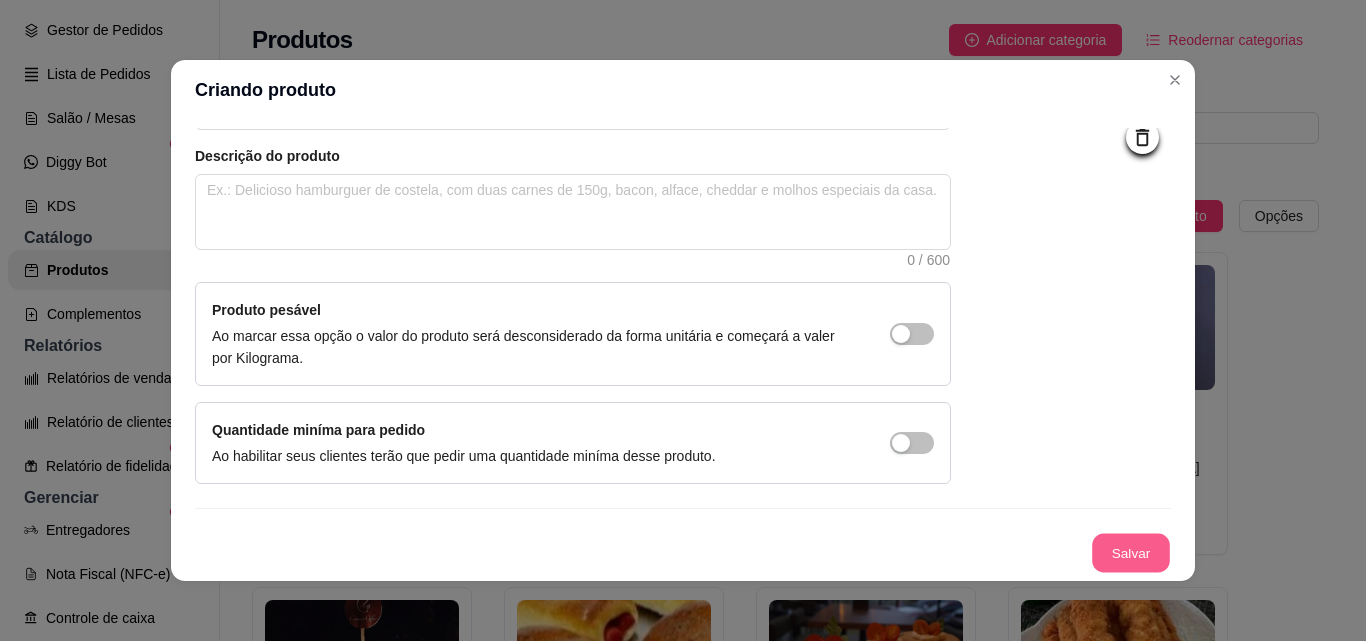 click on "Salvar" at bounding box center (1131, 553) 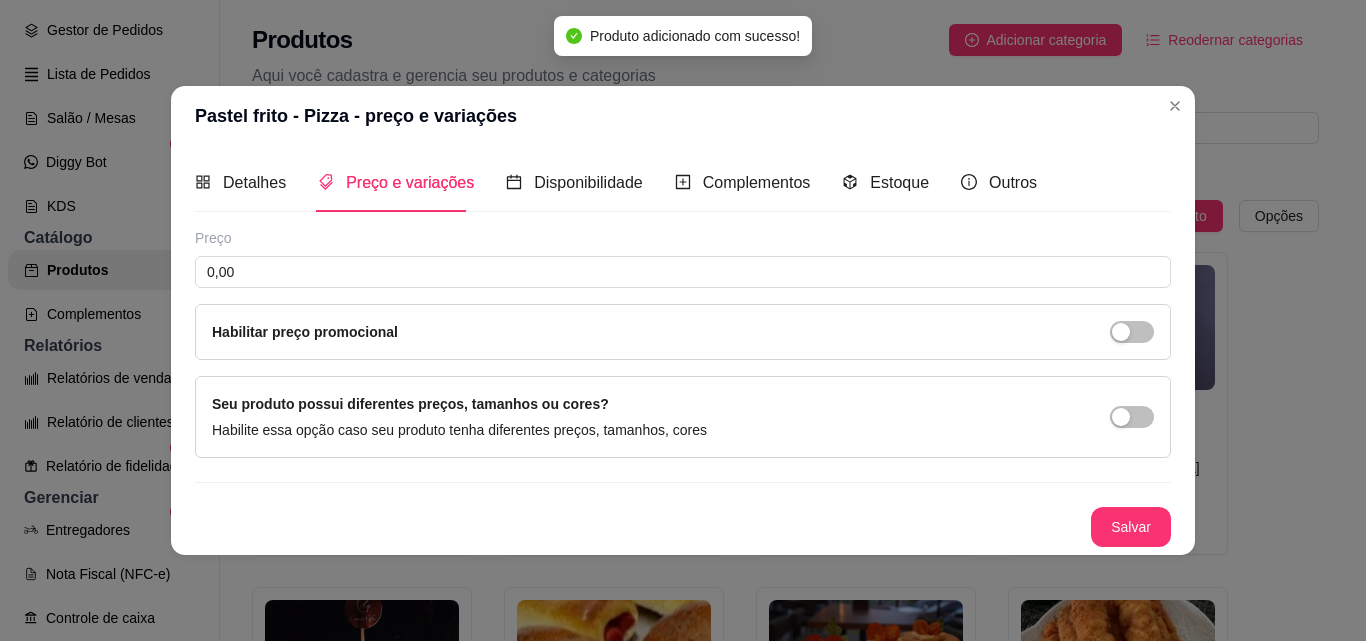 type 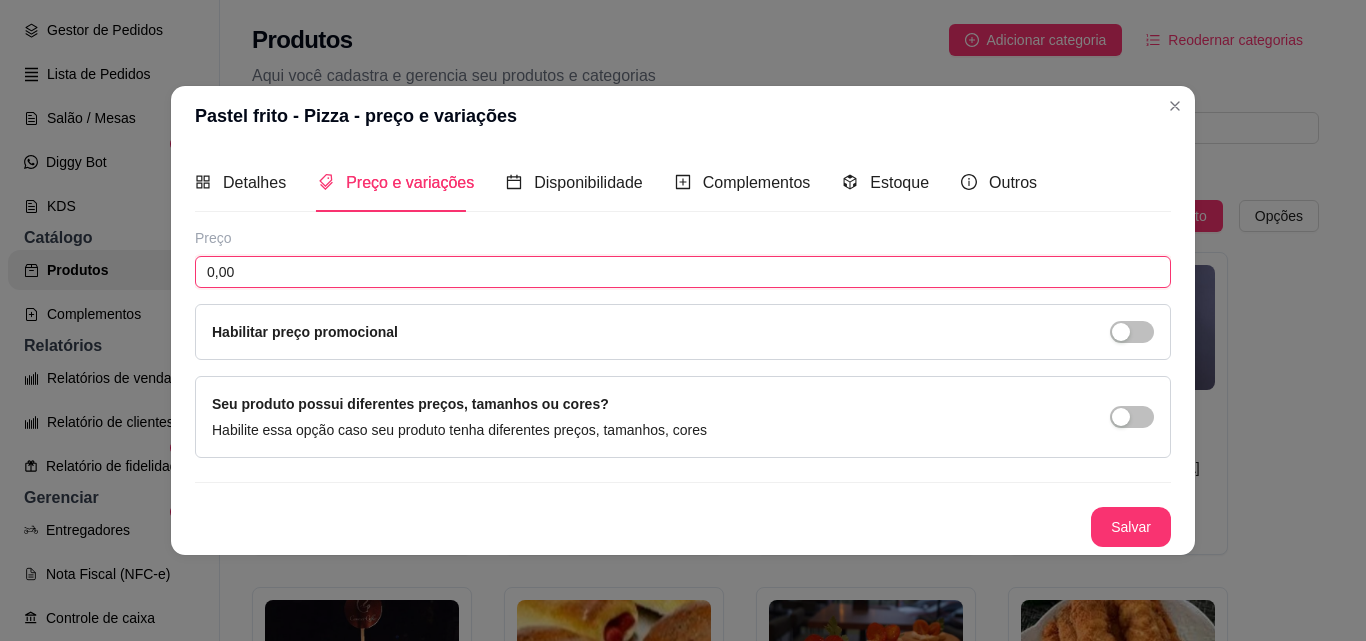 drag, startPoint x: 216, startPoint y: 276, endPoint x: 180, endPoint y: 223, distance: 64.070274 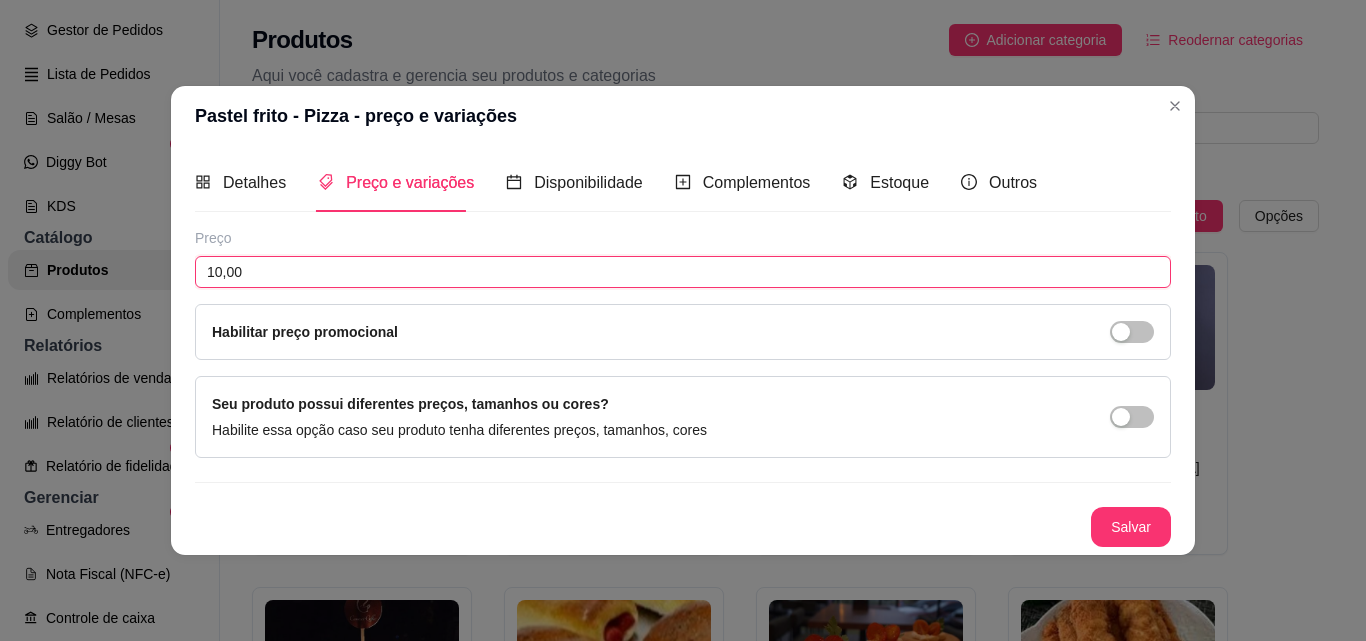 type on "10,00" 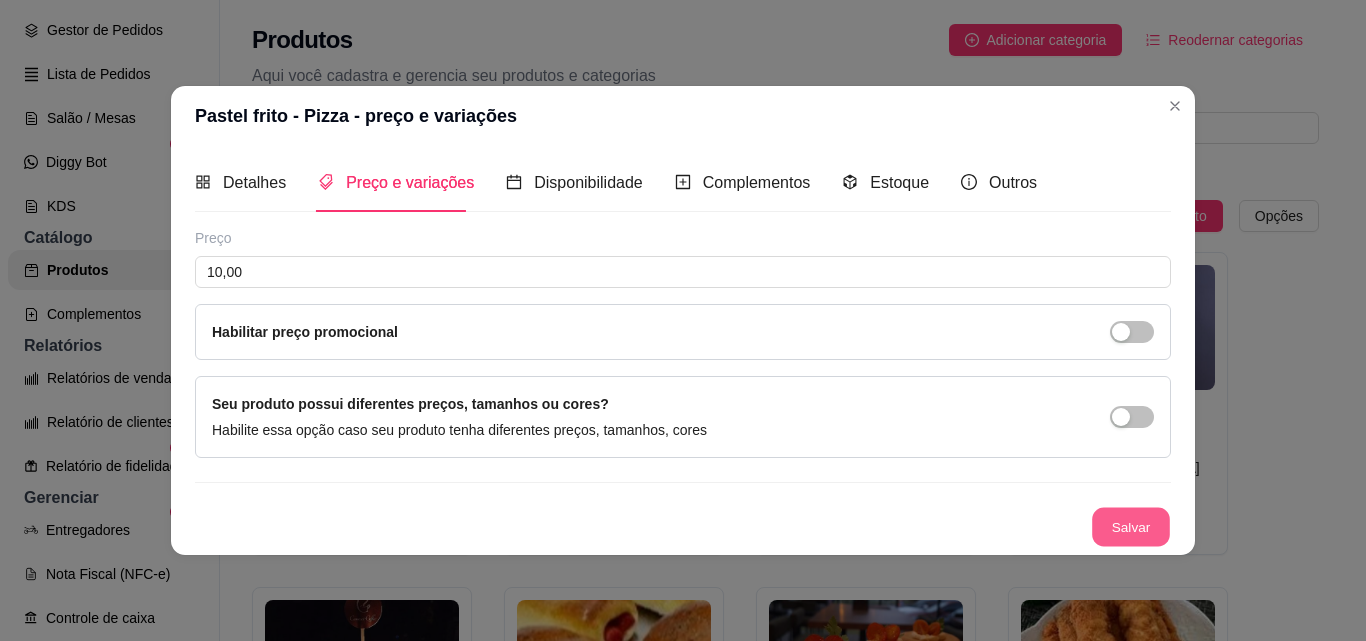 click on "Salvar" at bounding box center [1131, 526] 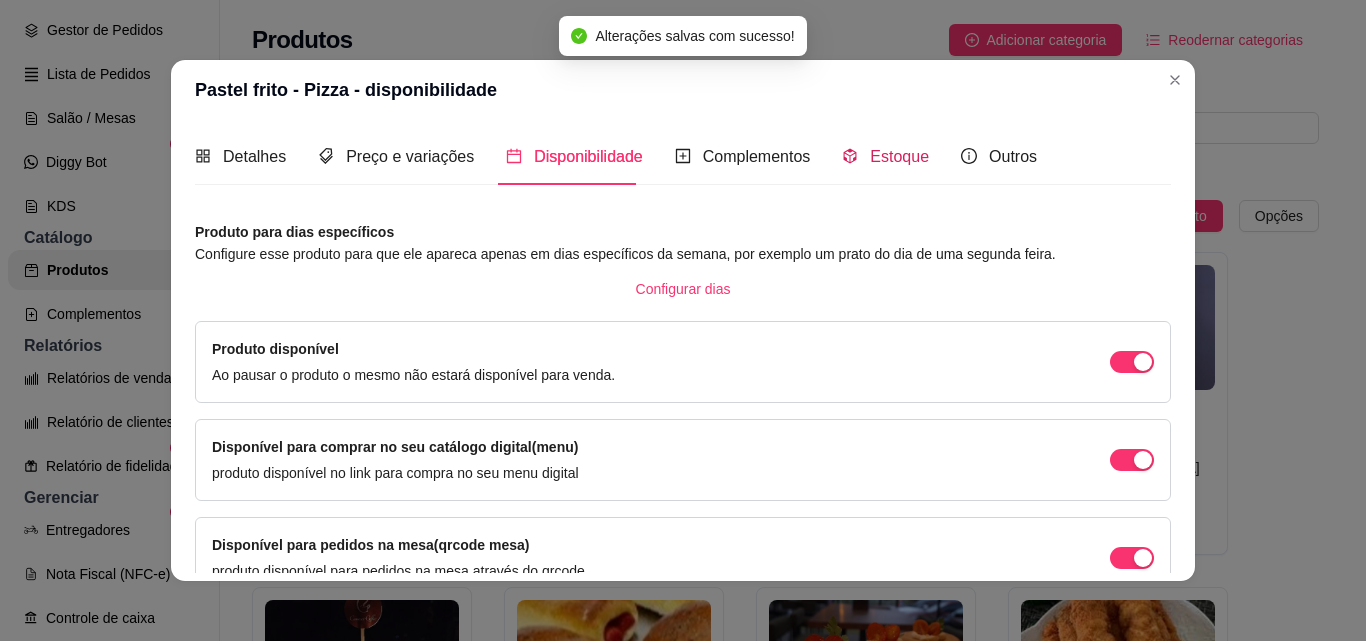 click on "Estoque" at bounding box center (899, 156) 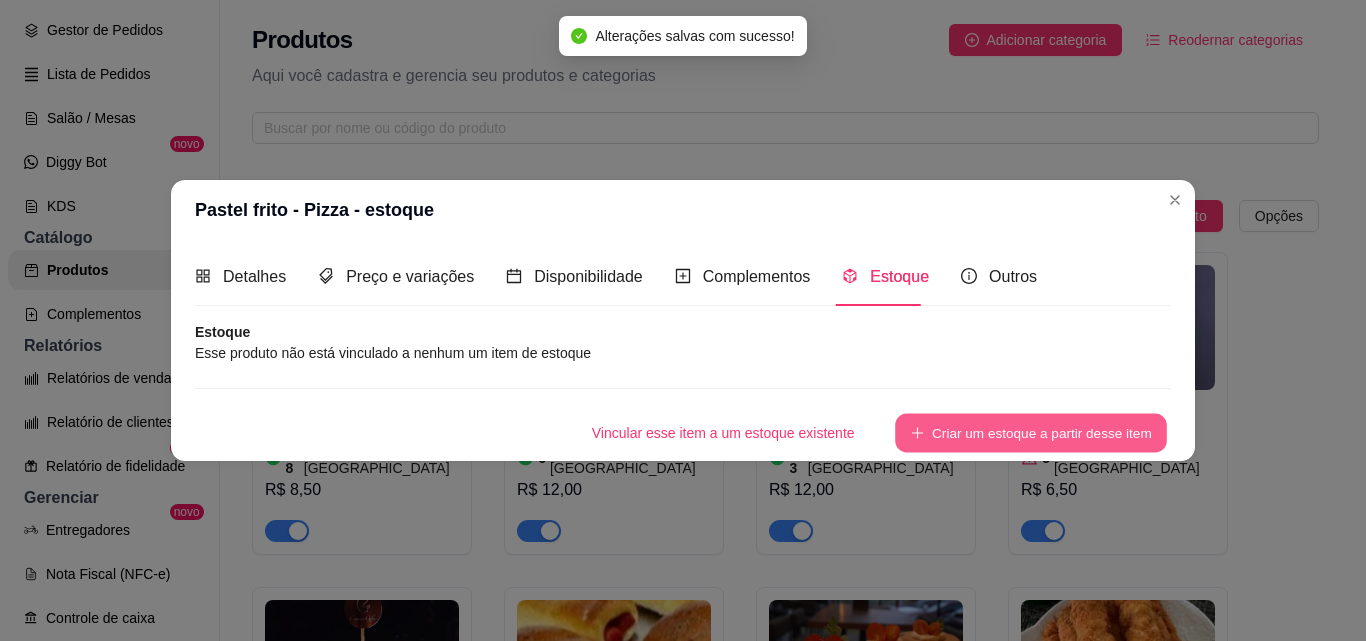 click on "Criar um estoque a partir desse item" at bounding box center (1031, 432) 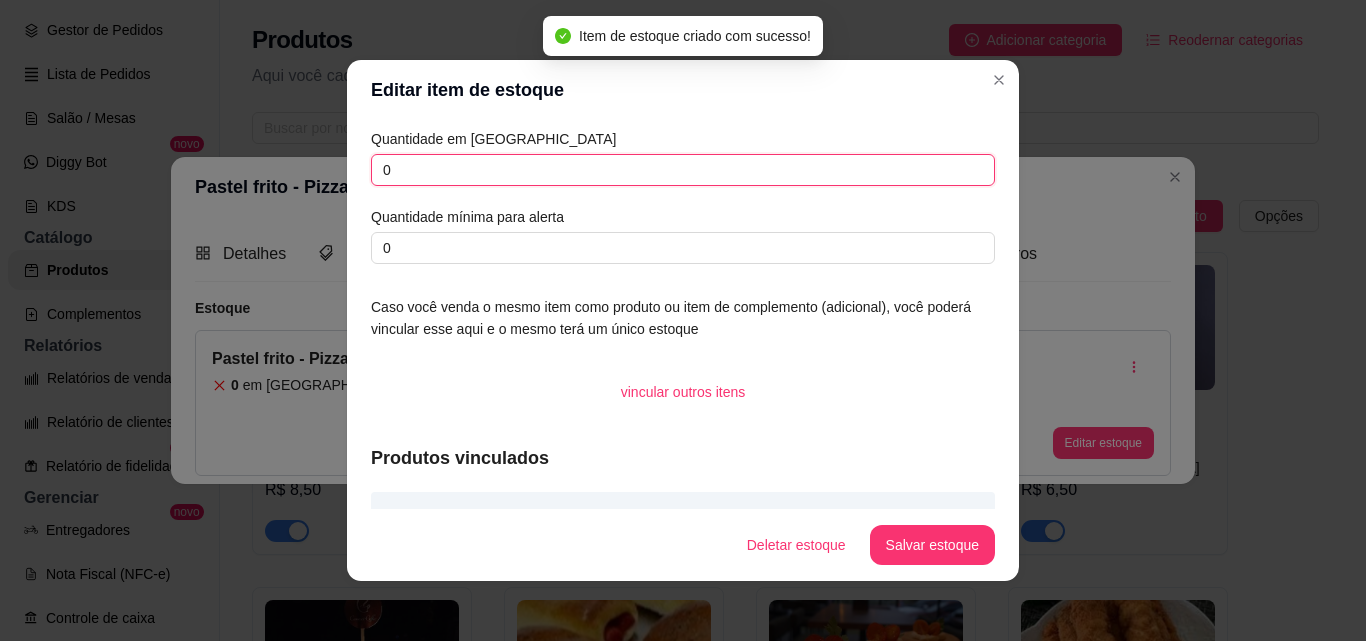 click on "Quantidade   em estoque 0 Quantidade   mínima para alerta 0 Caso você venda o mesmo item como produto ou item de complemento (adicional), você poderá vincular esse aqui e o mesmo terá um único estoque vincular outros itens Produtos vinculados Pastel frito - Pizza" at bounding box center [683, 314] 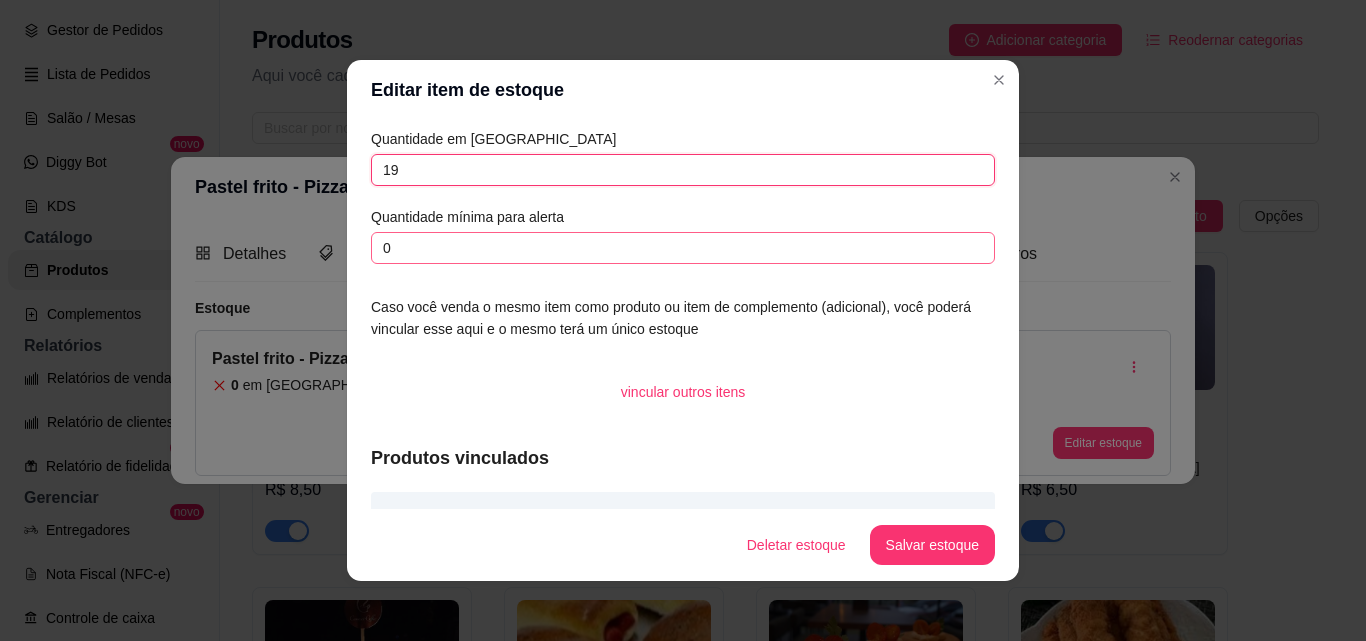 type on "19" 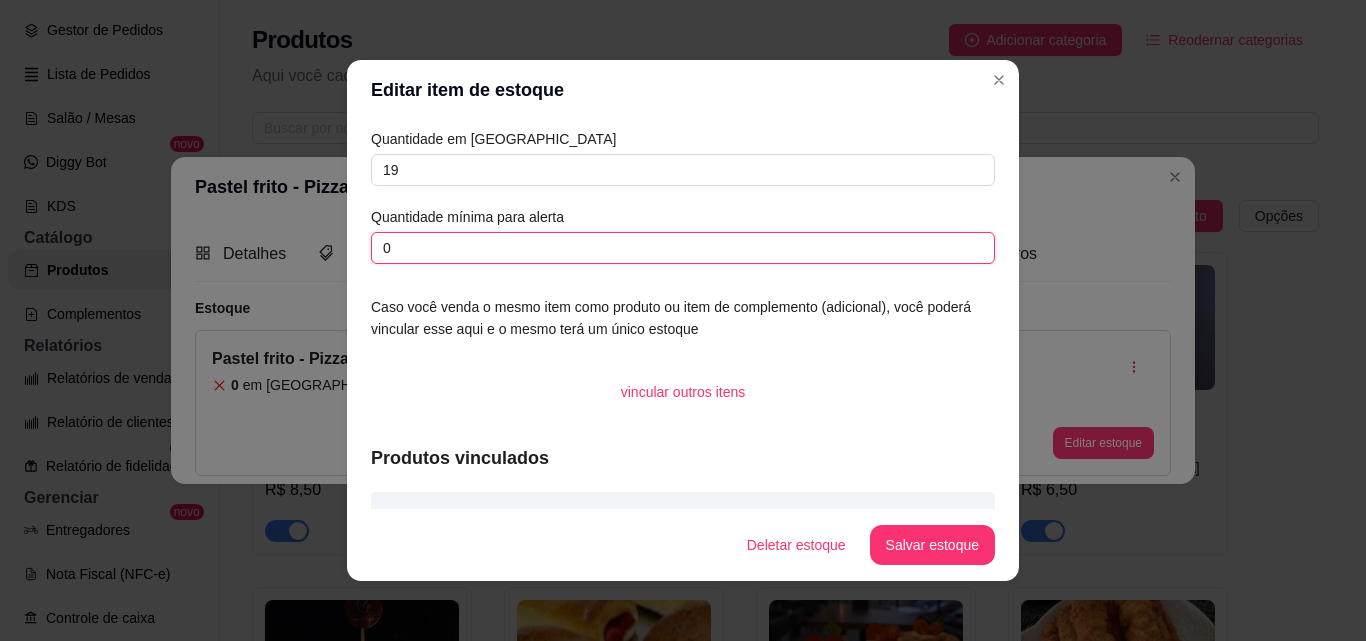 drag, startPoint x: 390, startPoint y: 249, endPoint x: 351, endPoint y: 244, distance: 39.319206 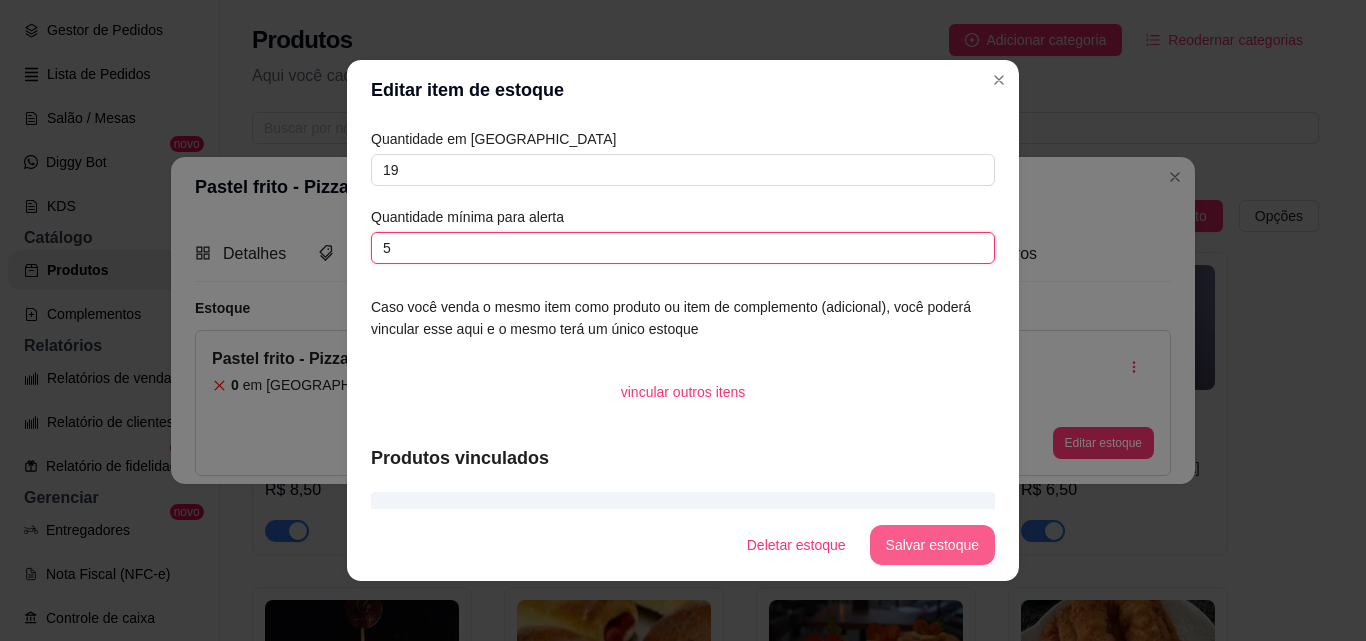 type on "5" 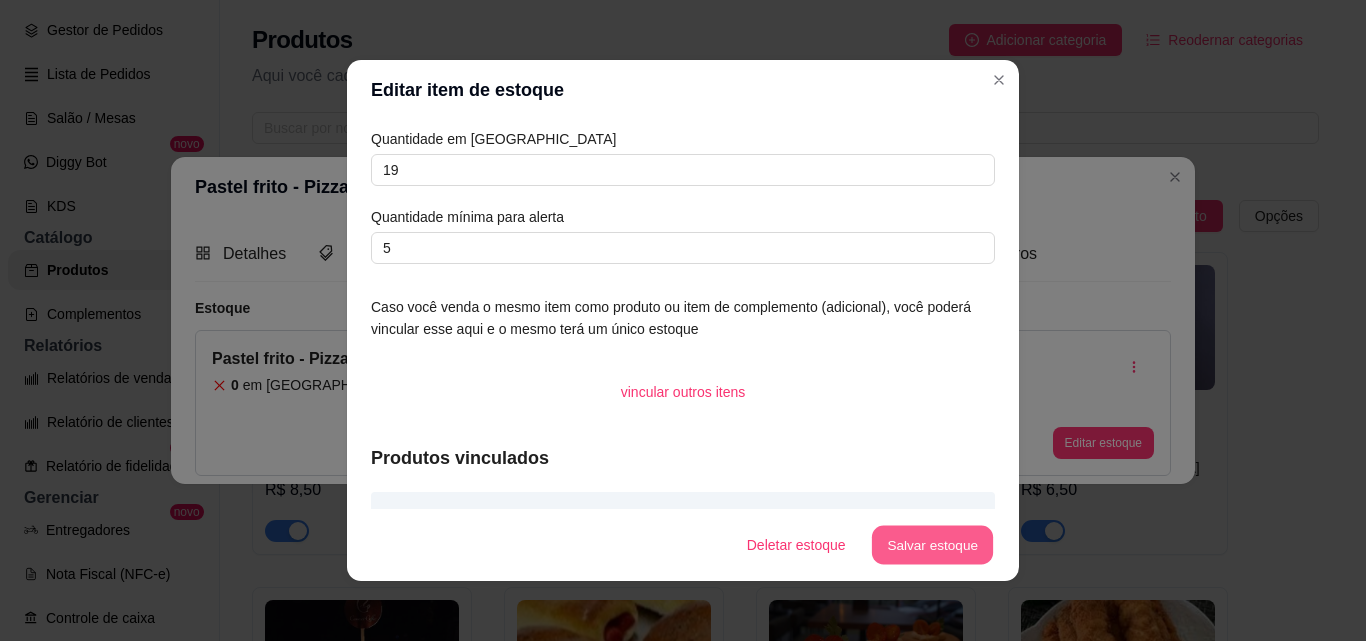 click on "Salvar estoque" at bounding box center [932, 545] 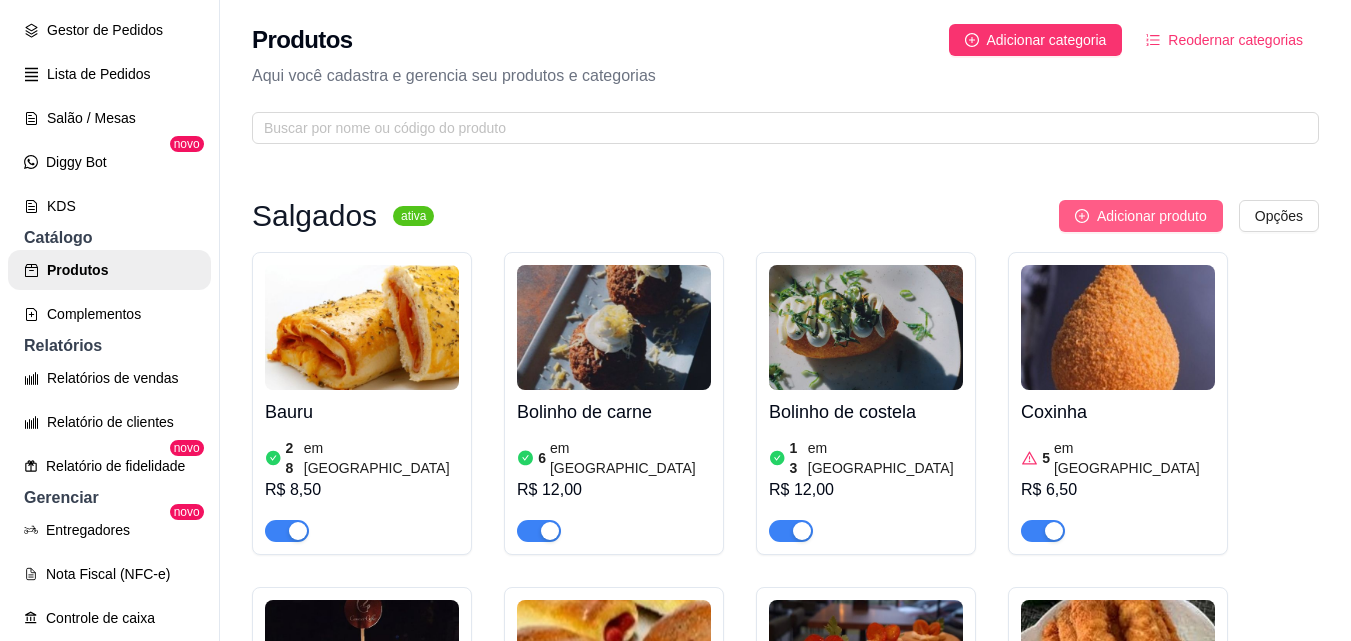 click on "Adicionar produto" at bounding box center (1152, 216) 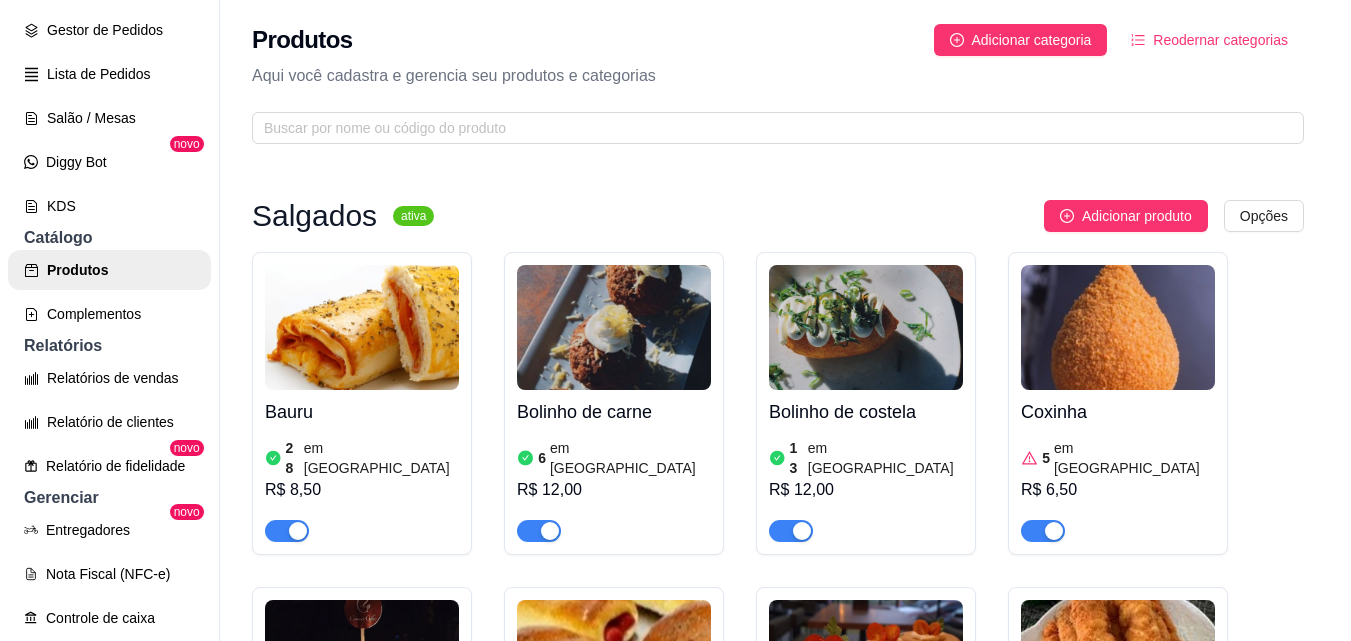 type 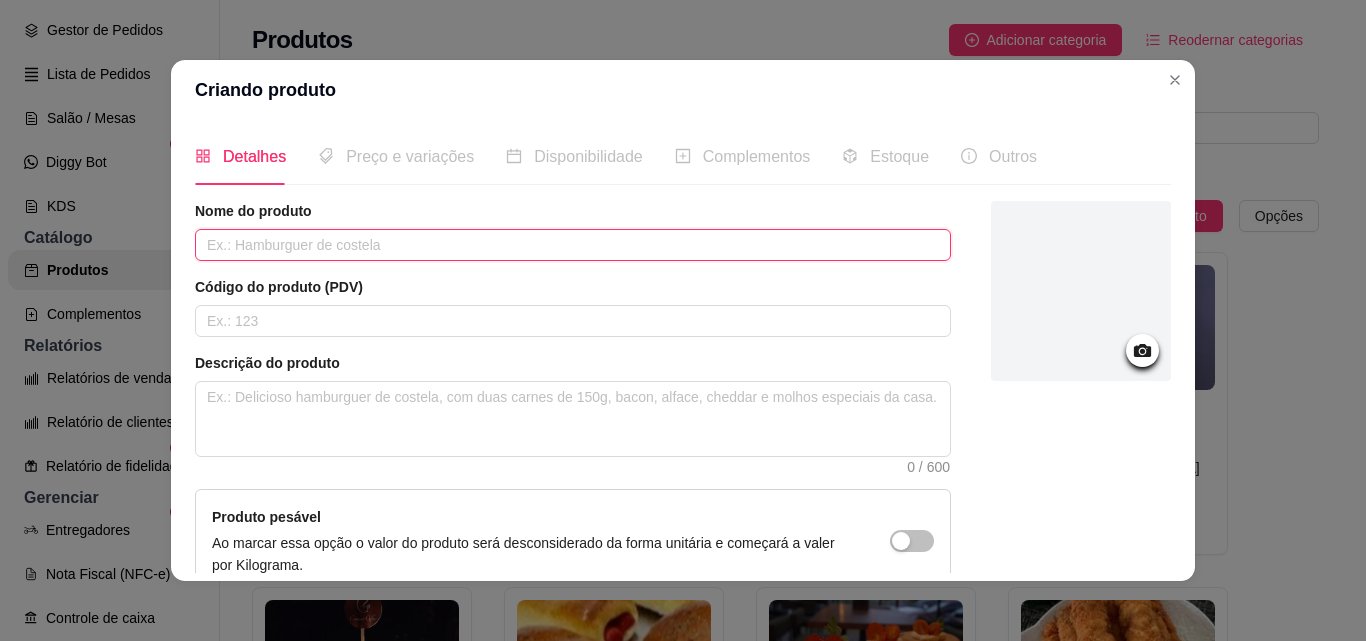 click at bounding box center (573, 245) 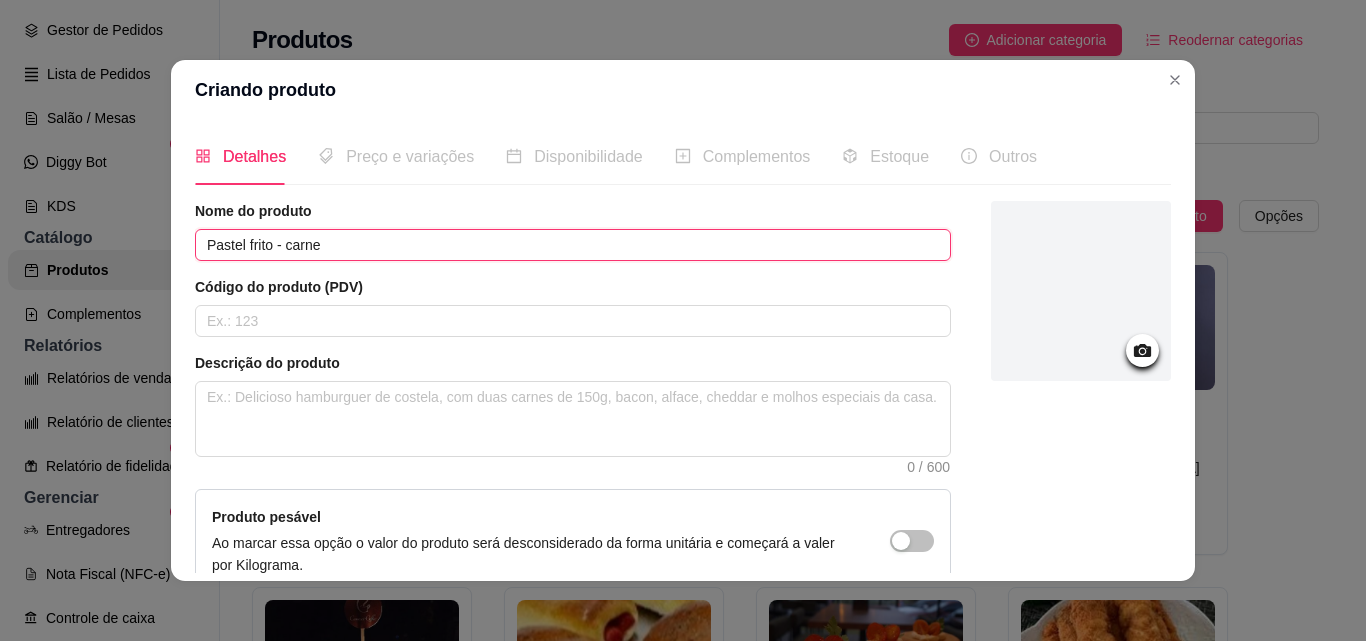 type on "Pastel frito - carne" 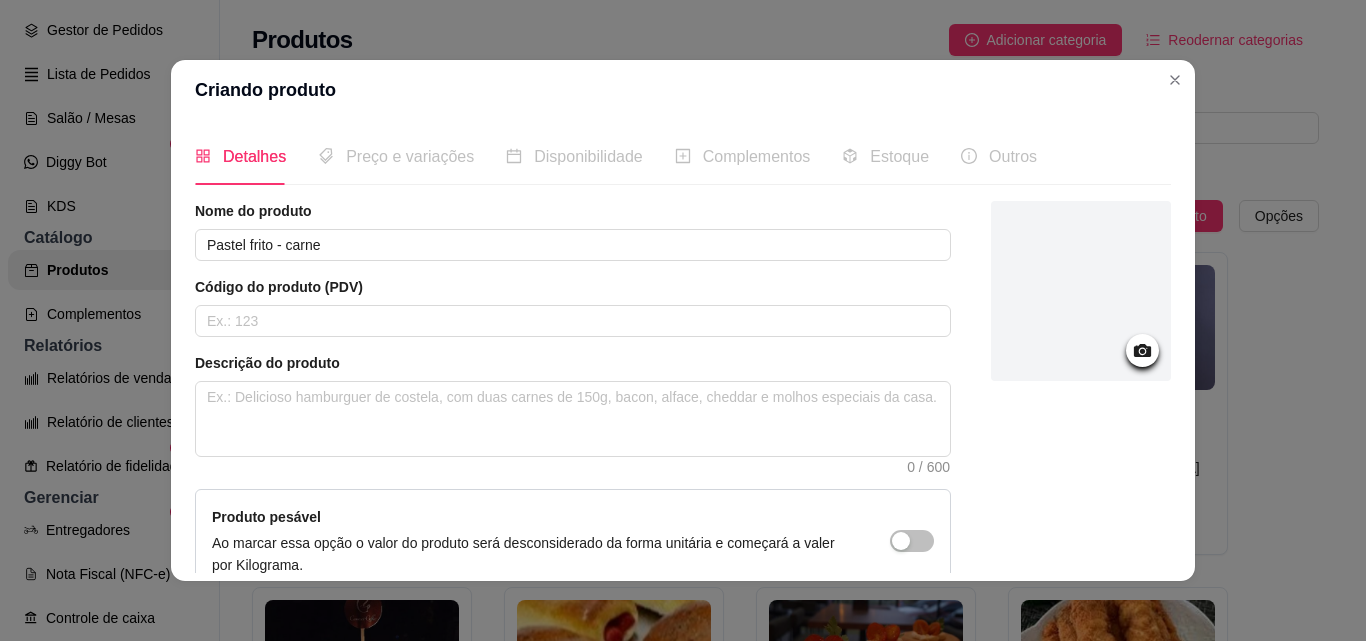 click 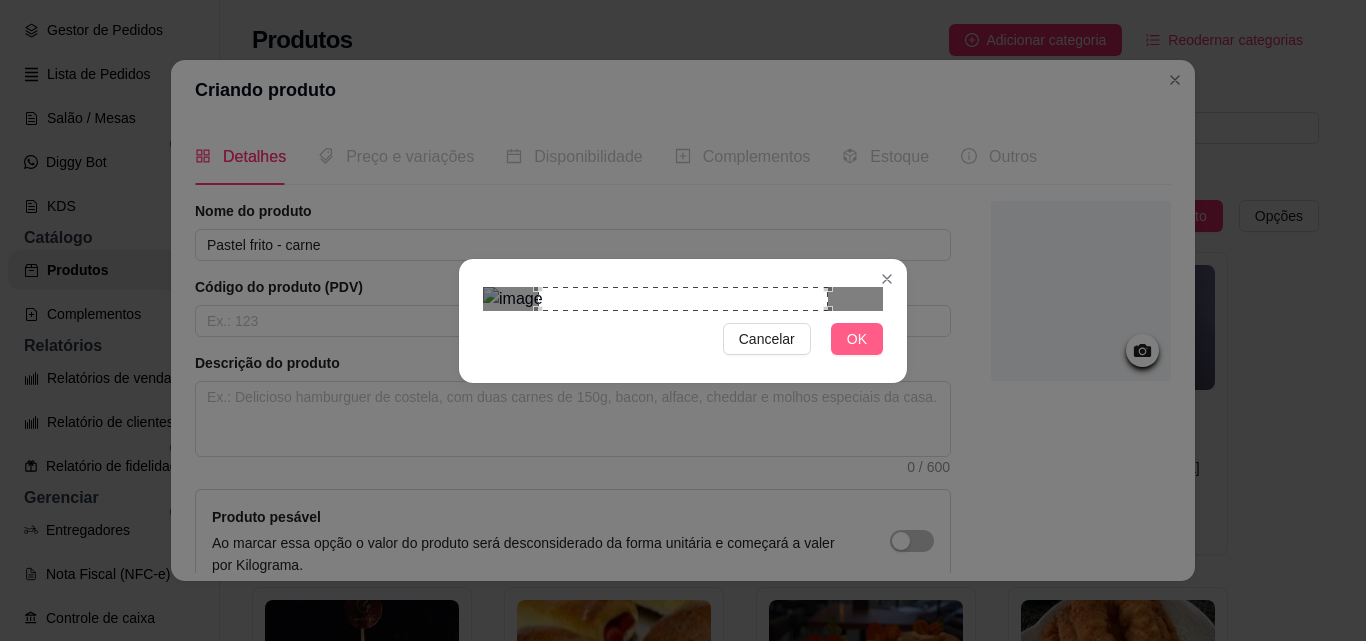 click on "OK" at bounding box center (857, 339) 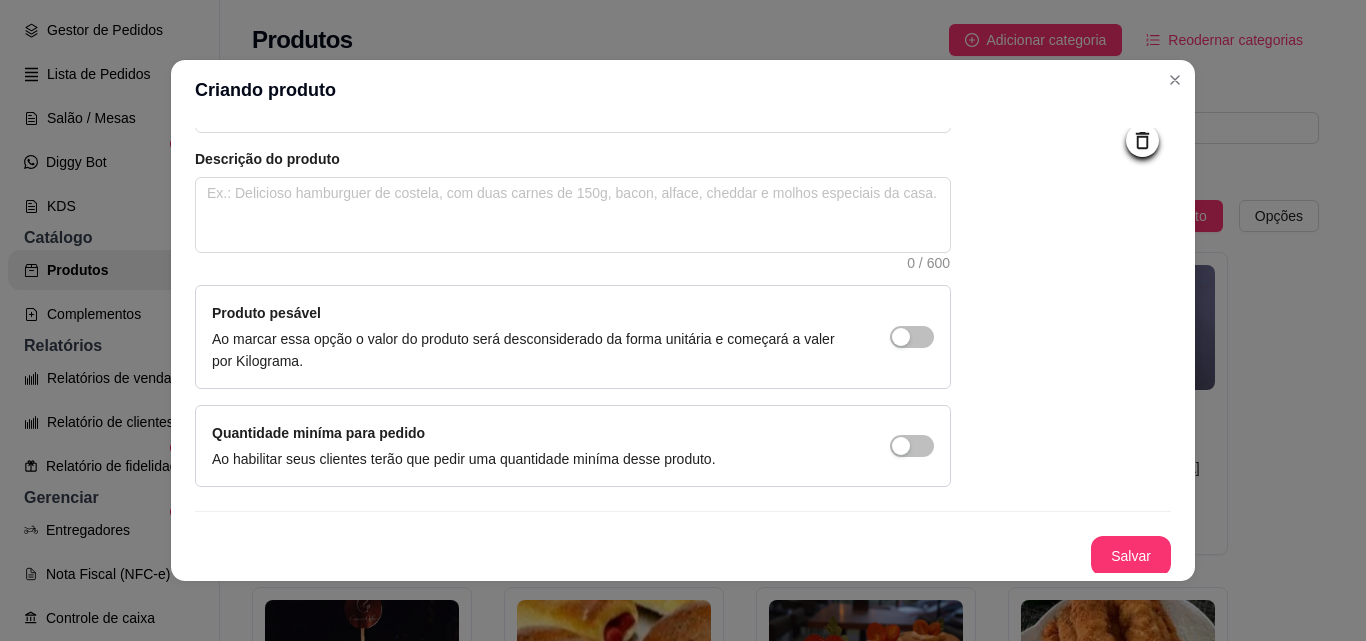 scroll, scrollTop: 207, scrollLeft: 0, axis: vertical 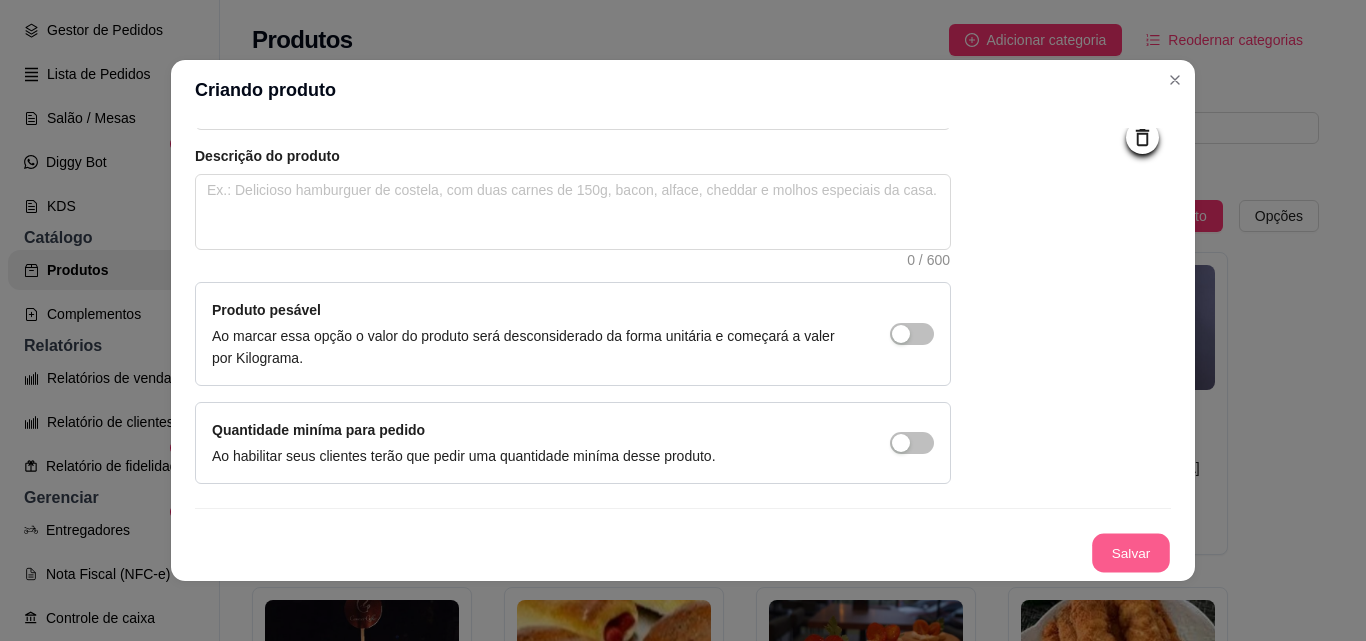 click on "Salvar" at bounding box center [1131, 553] 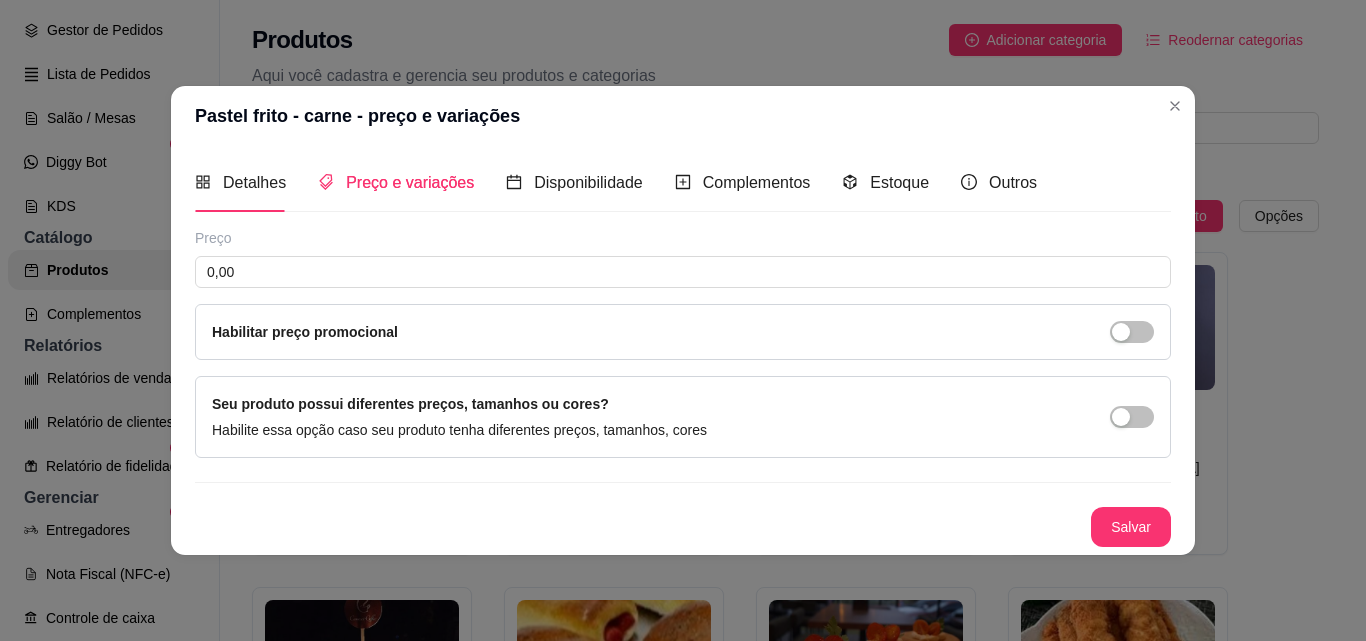 type 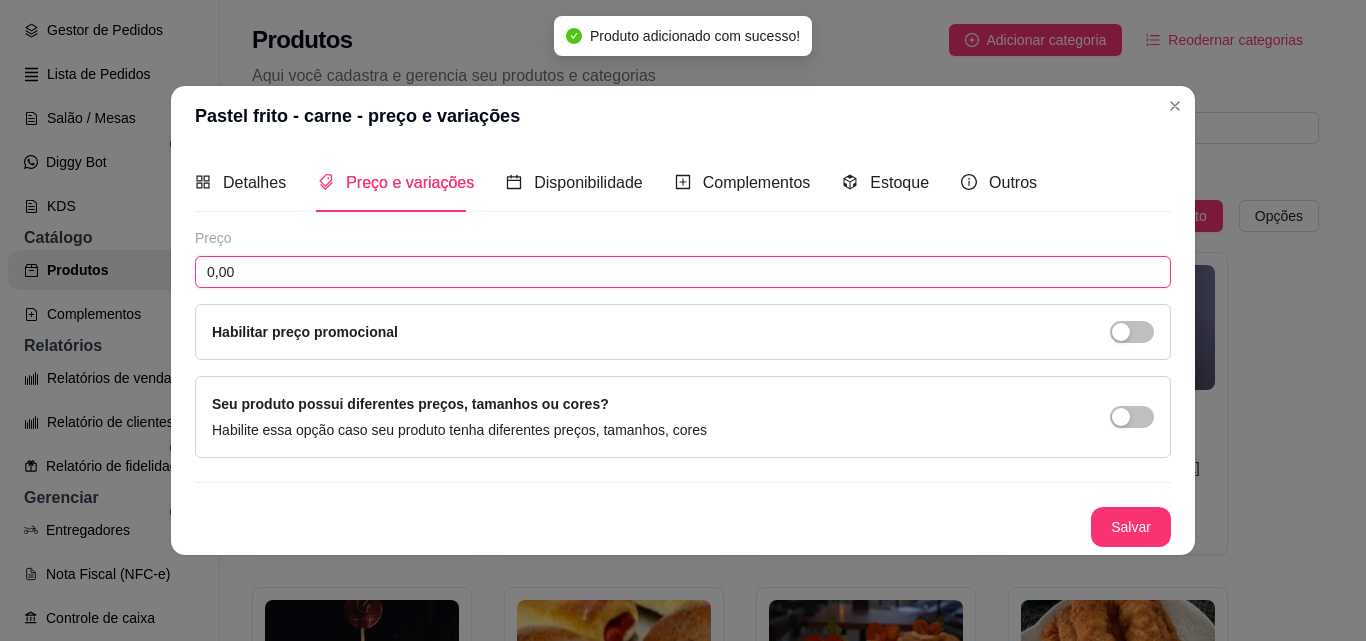 drag, startPoint x: 278, startPoint y: 267, endPoint x: 170, endPoint y: 264, distance: 108.04166 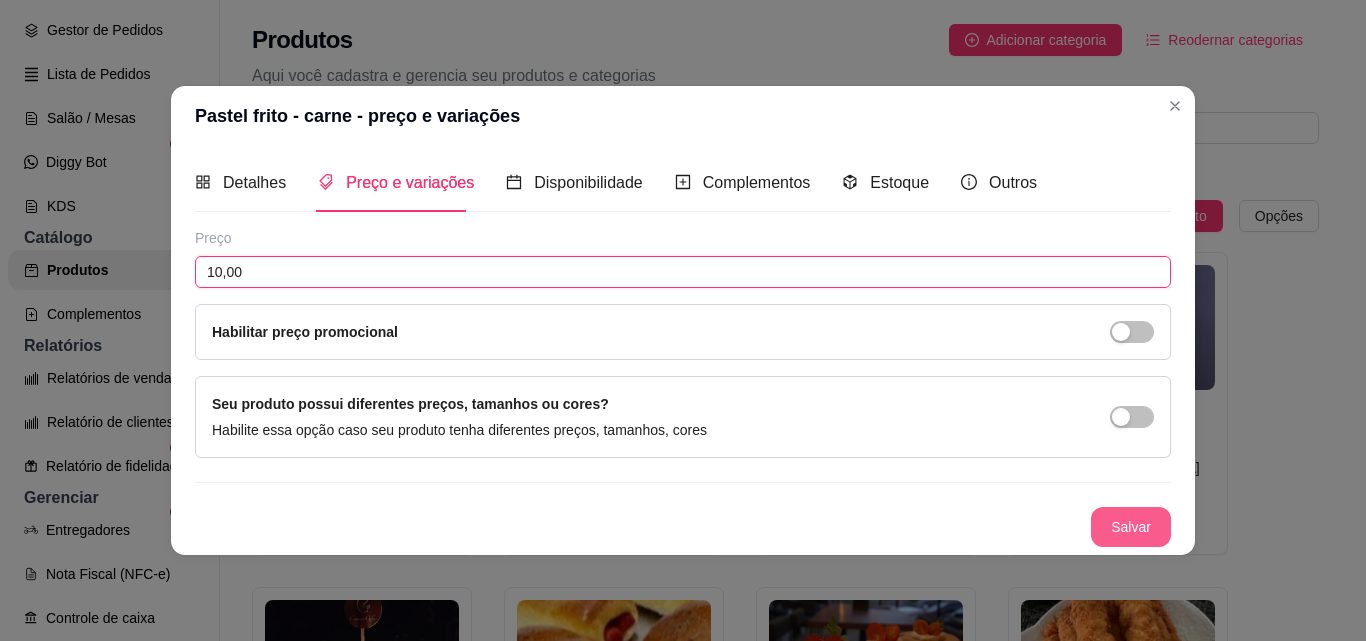 type on "10,00" 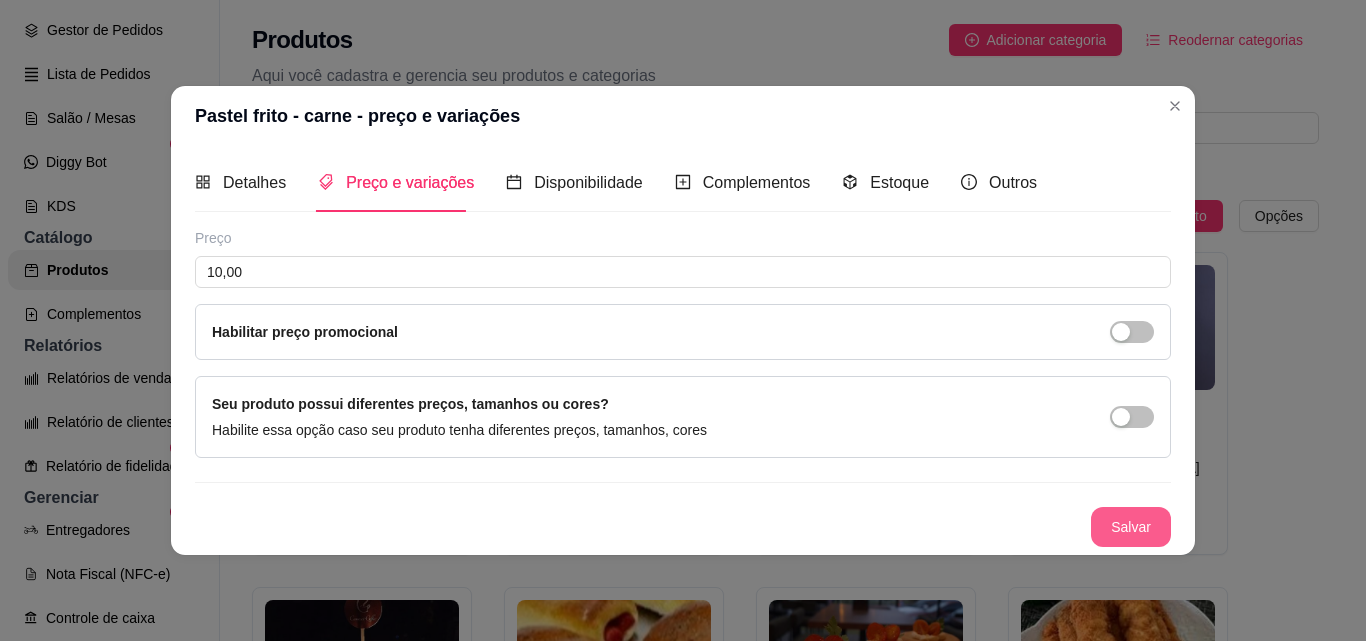 click on "Salvar" at bounding box center (1131, 527) 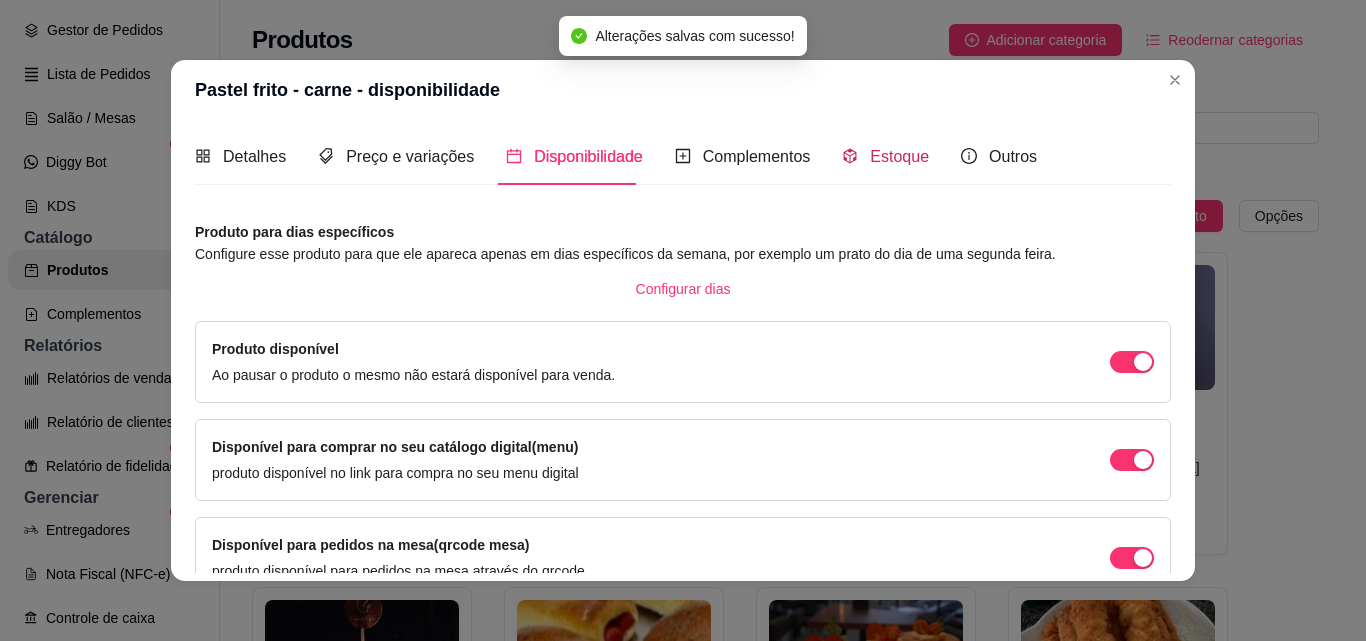 click on "Estoque" at bounding box center [899, 156] 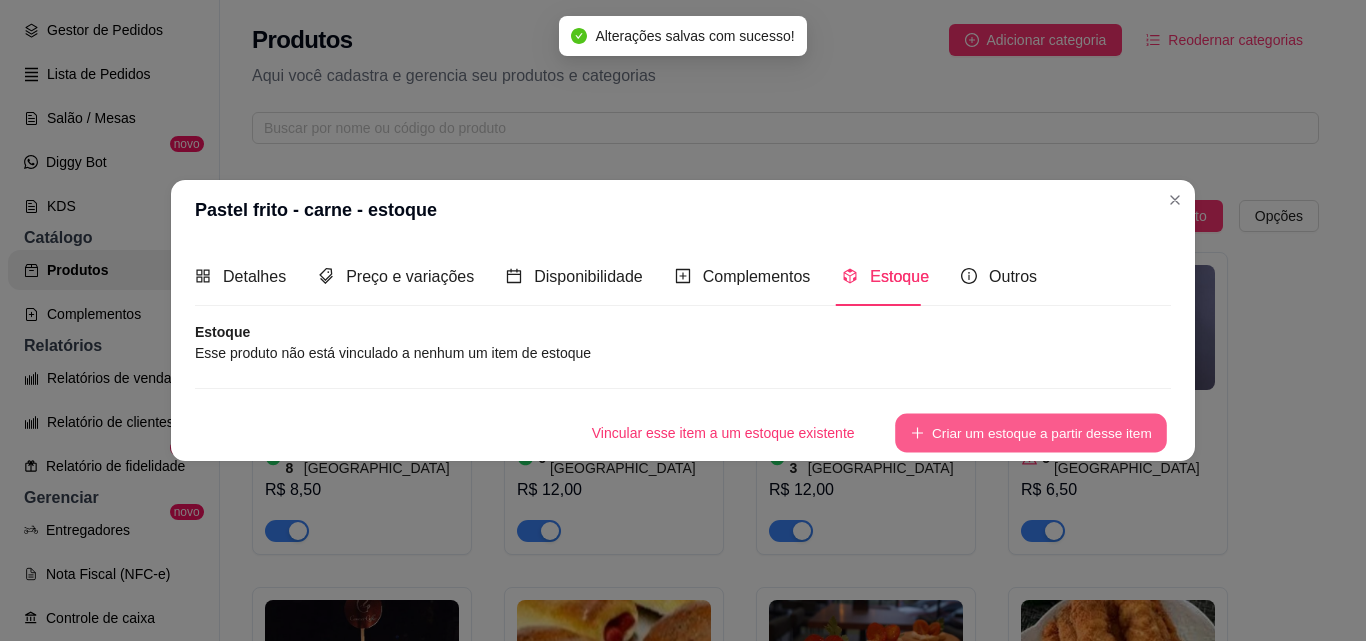 click on "Criar um estoque a partir desse item" at bounding box center [1031, 432] 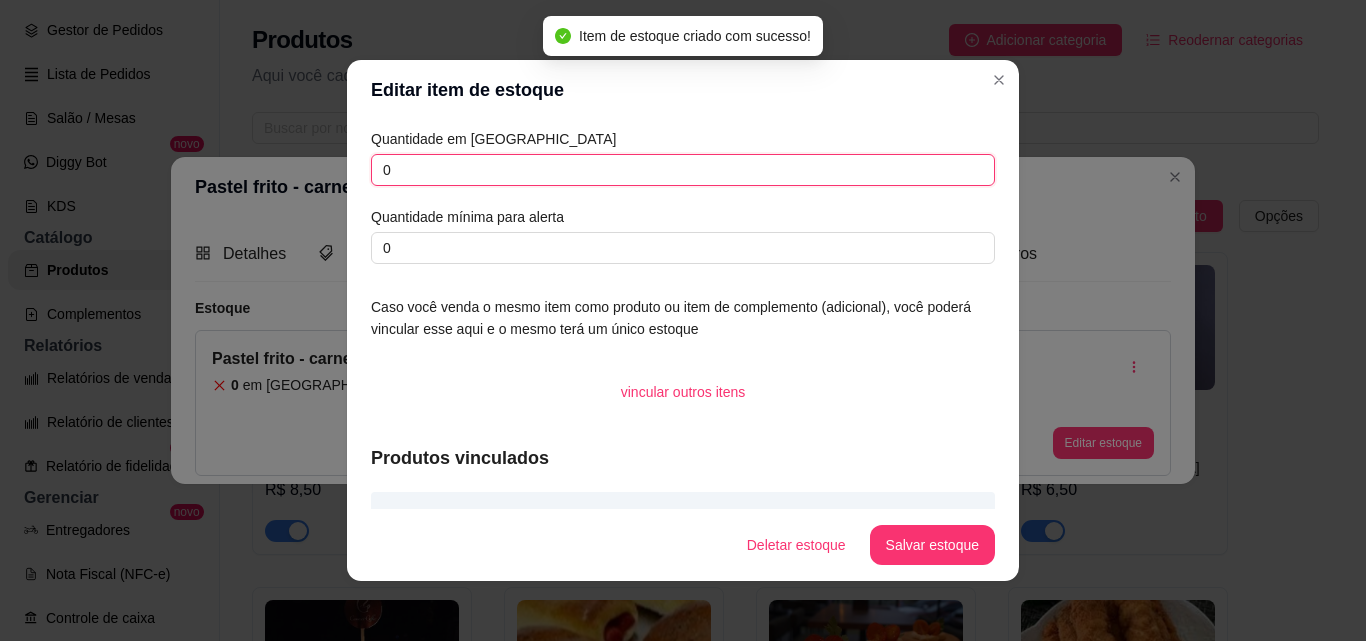 drag, startPoint x: 408, startPoint y: 170, endPoint x: 368, endPoint y: 165, distance: 40.311287 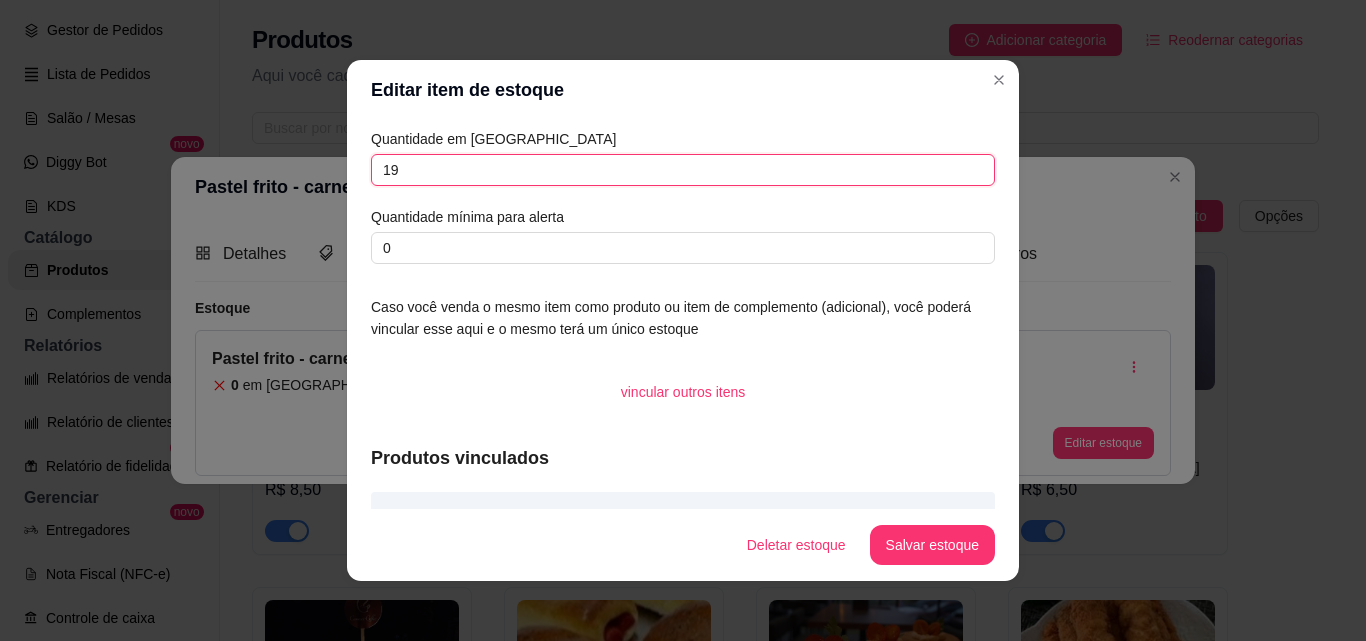 type on "19" 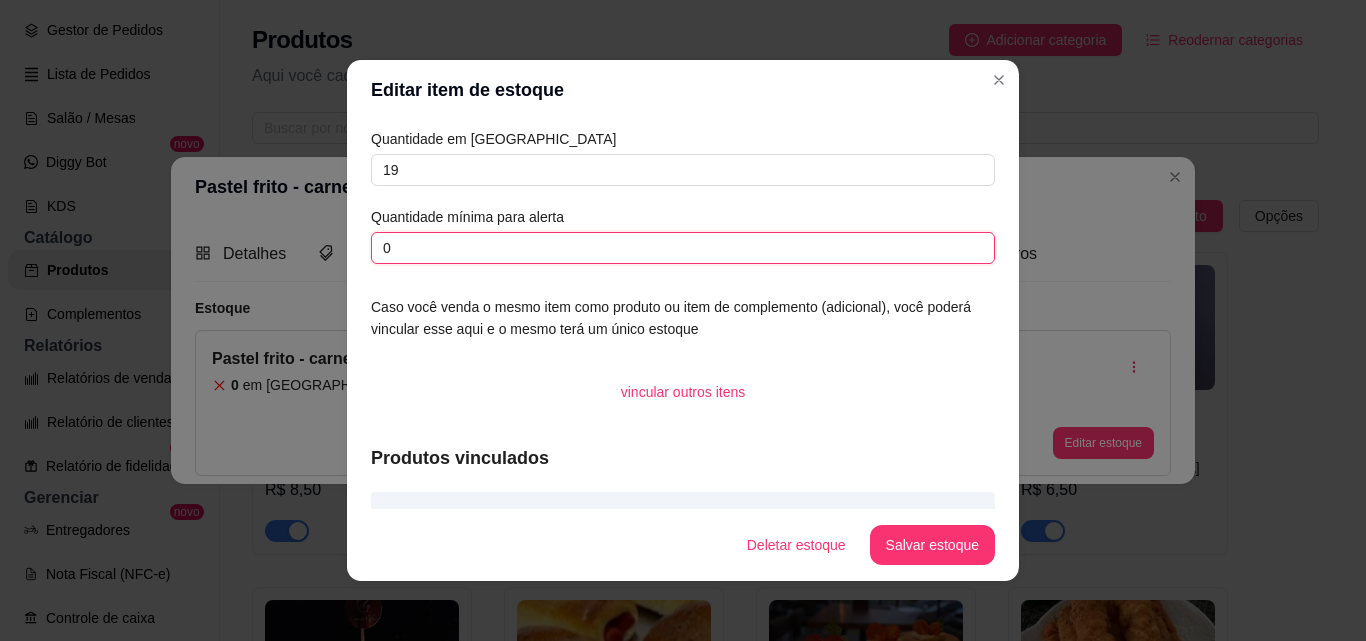 drag, startPoint x: 359, startPoint y: 244, endPoint x: 305, endPoint y: 244, distance: 54 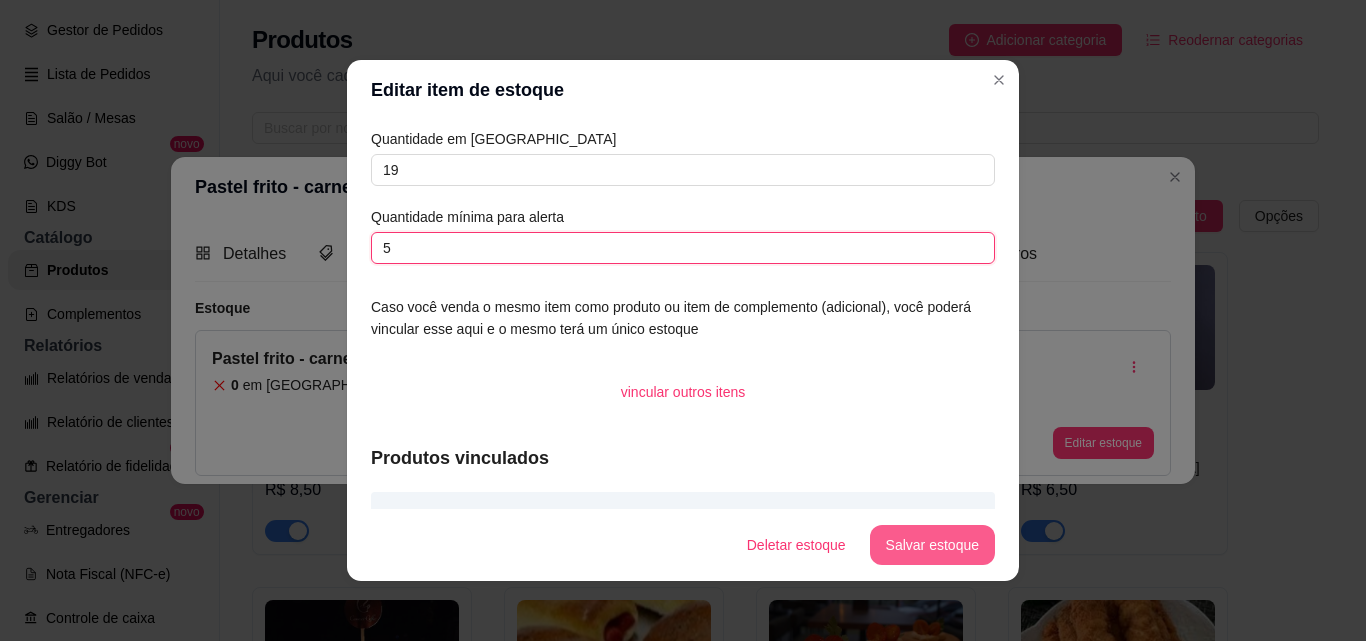 type on "5" 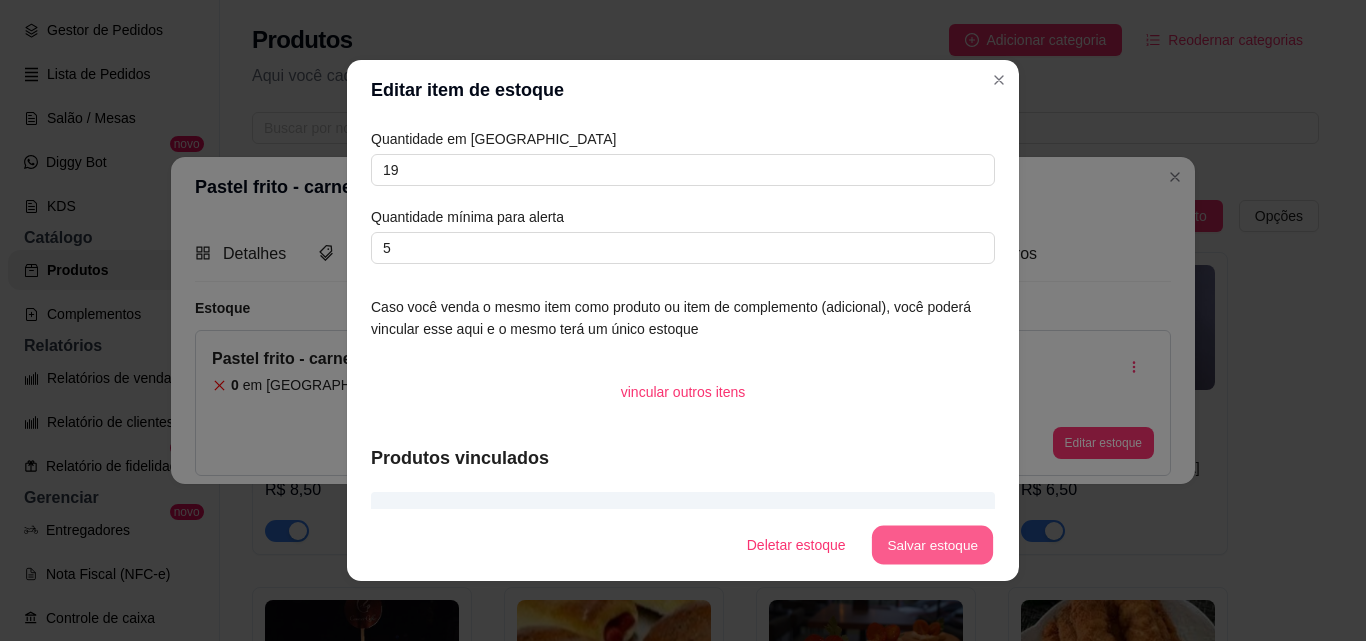 click on "Salvar estoque" at bounding box center [932, 545] 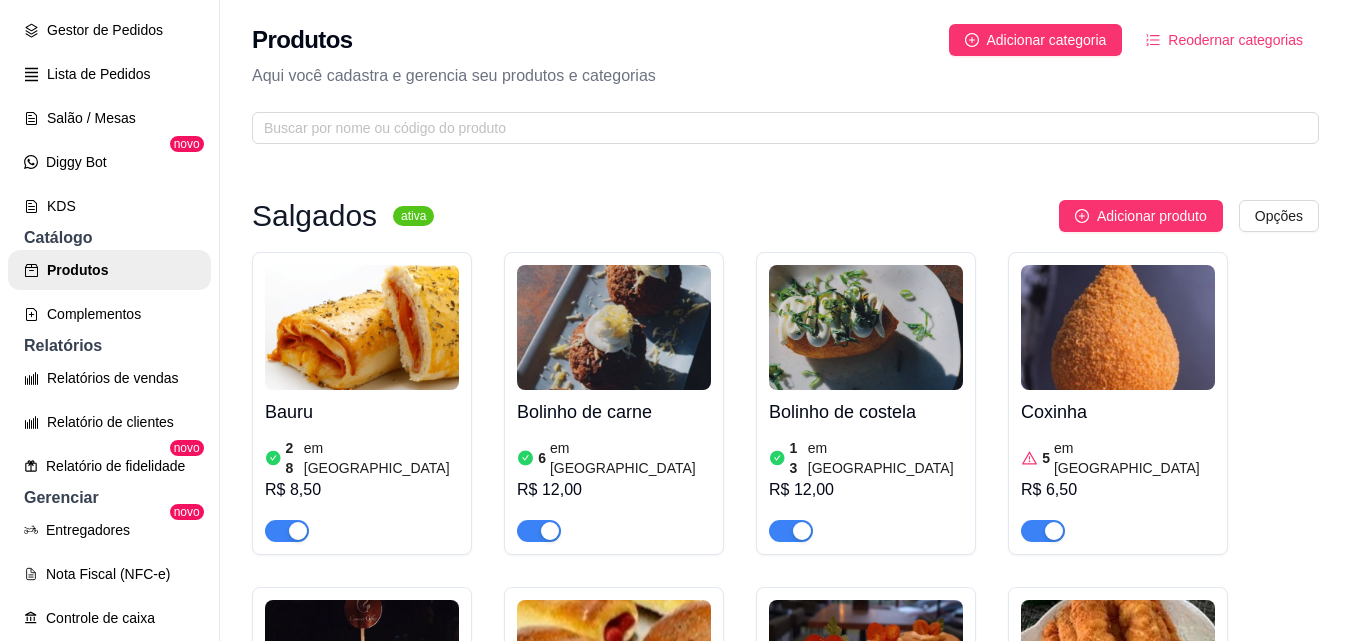 click on "C Connect Coffe ... Loja Aberta Loja Período gratuito até 17/08   Dia a dia Pedidos balcão (PDV) Gestor de Pedidos Lista de Pedidos Salão / Mesas Diggy Bot novo KDS Catálogo Produtos Complementos Relatórios Relatórios de vendas Relatório de clientes Relatório de fidelidade novo Gerenciar Entregadores novo Nota Fiscal (NFC-e) Controle de caixa Controle de fiado Cupons Clientes Estoque Configurações Diggy Planos Precisa de ajuda? Sair Produtos Adicionar categoria Reodernar categorias Aqui você cadastra e gerencia seu produtos e categorias Salgados  ativa Adicionar produto Opções Bauru   28 em estoque R$ 8,50 Bolinho de carne   6 em estoque R$ 12,00 Bolinho de costela   13 em estoque R$ 12,00 Coxinha   5 em estoque R$ 6,50 Connect Burger   0 em estoque R$ 21,99 Doguinho   17 em estoque R$ 9,00 Empada de frango   41 em estoque R$ 9,00 Espetinho de frango   23 em estoque R$ 10,00 Folhado de Frango   4 em estoque R$ 9,00 Folhado de carne   1 em estoque R$ 9,00 Misto quente   6 em estoque   9" at bounding box center (675, 320) 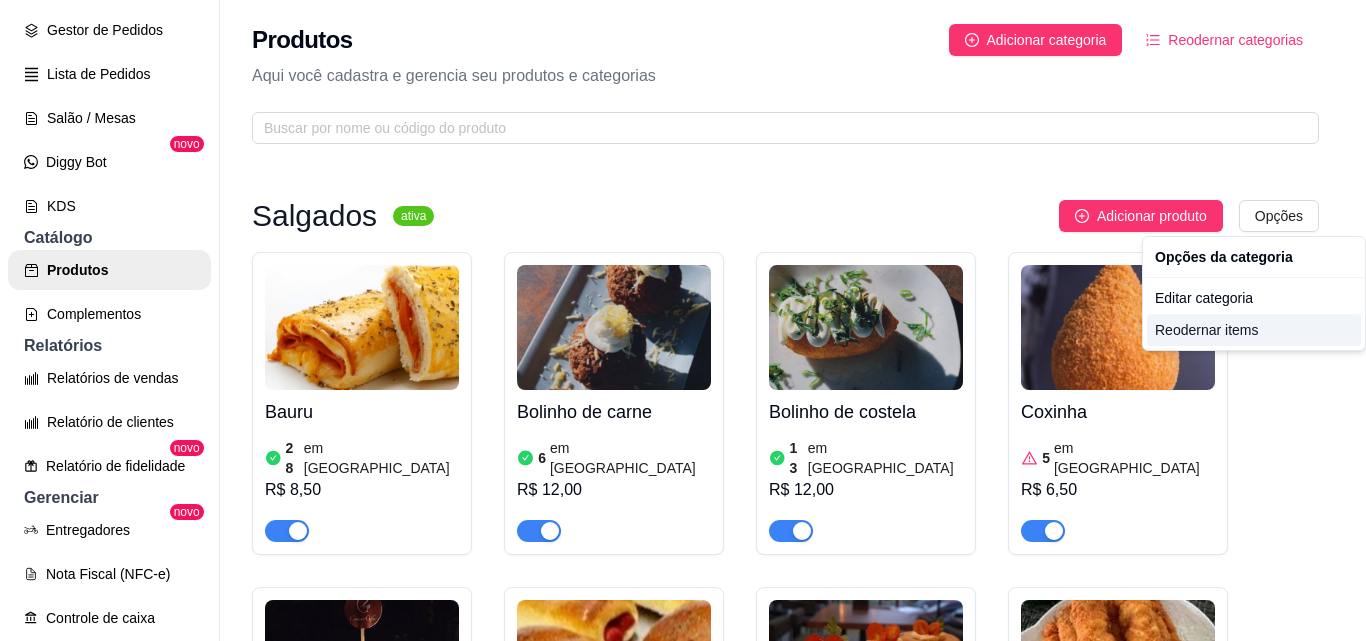 click on "Reodernar items" at bounding box center (1254, 330) 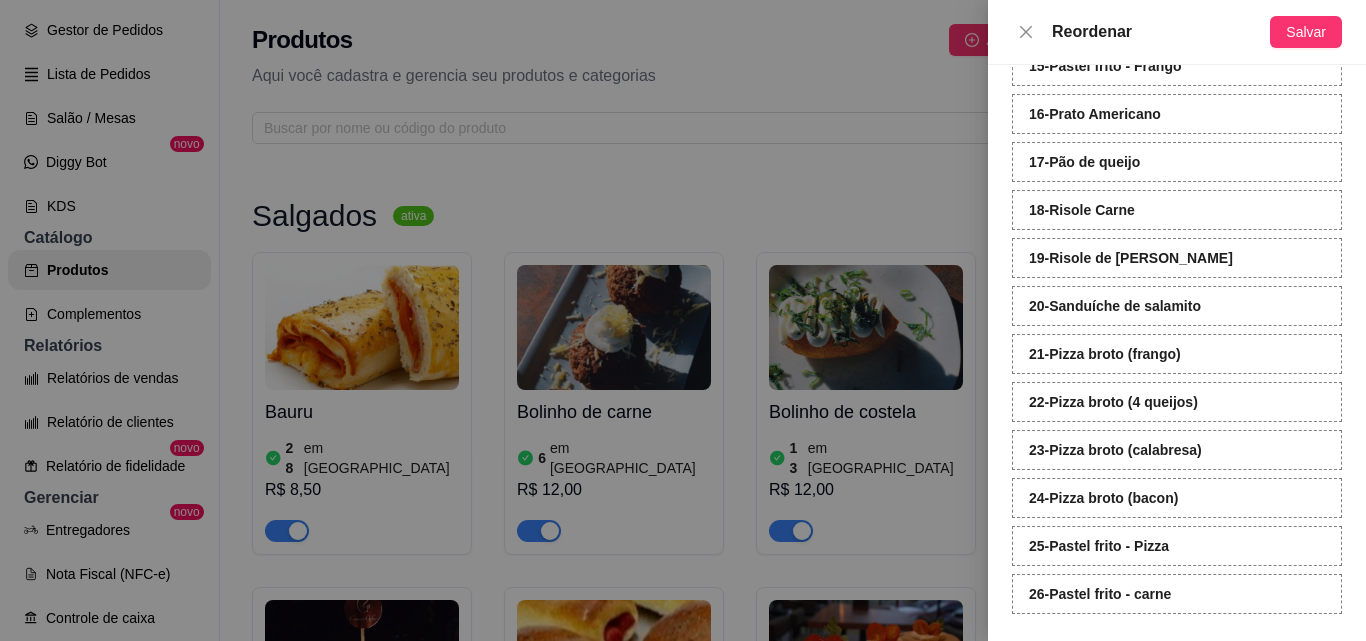 scroll, scrollTop: 806, scrollLeft: 0, axis: vertical 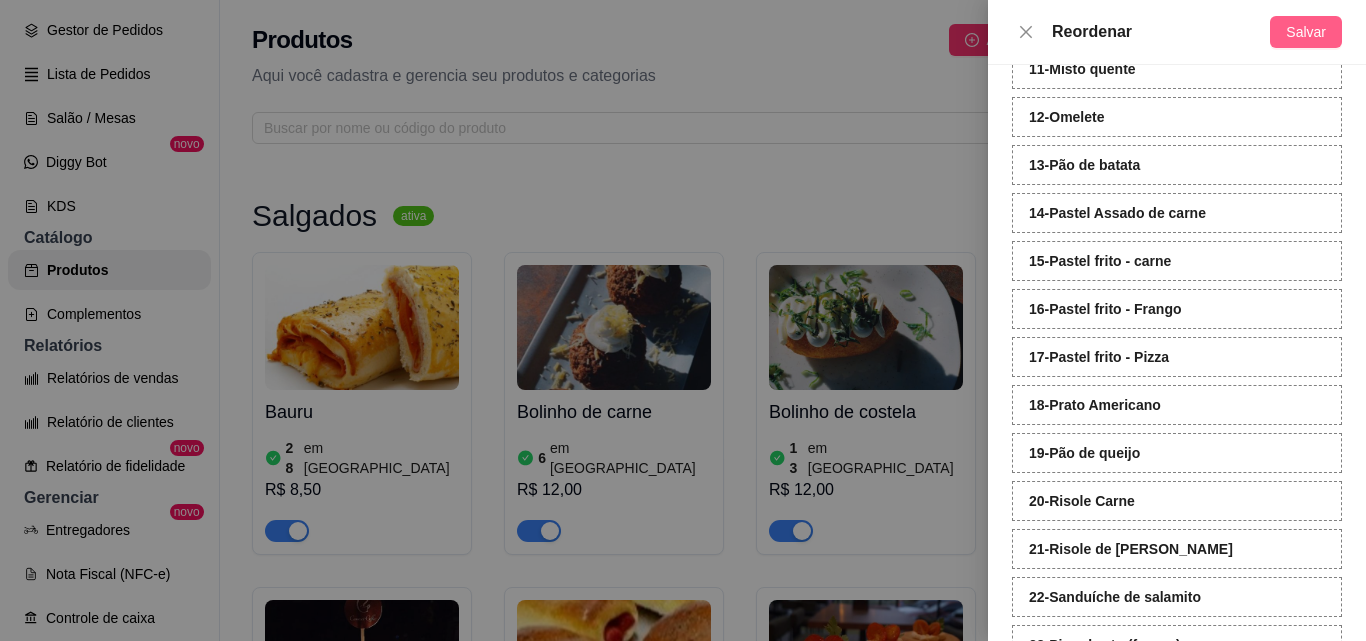 click on "Salvar" at bounding box center [1306, 32] 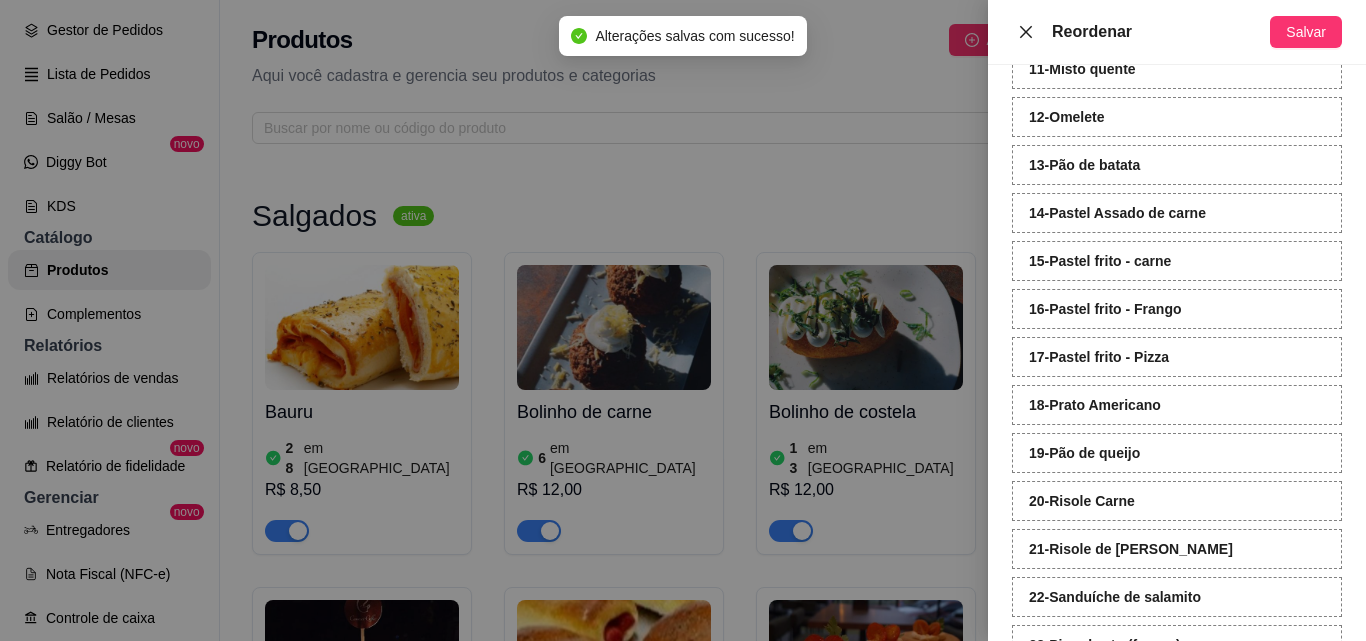 click 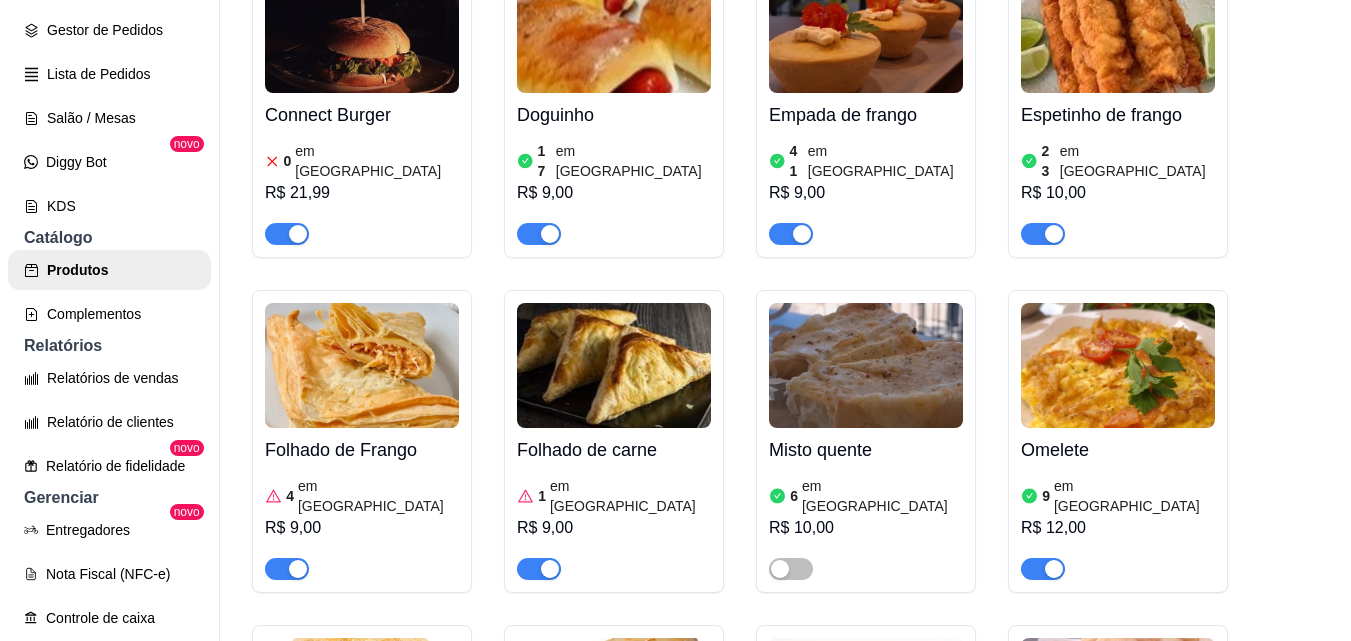 scroll, scrollTop: 900, scrollLeft: 0, axis: vertical 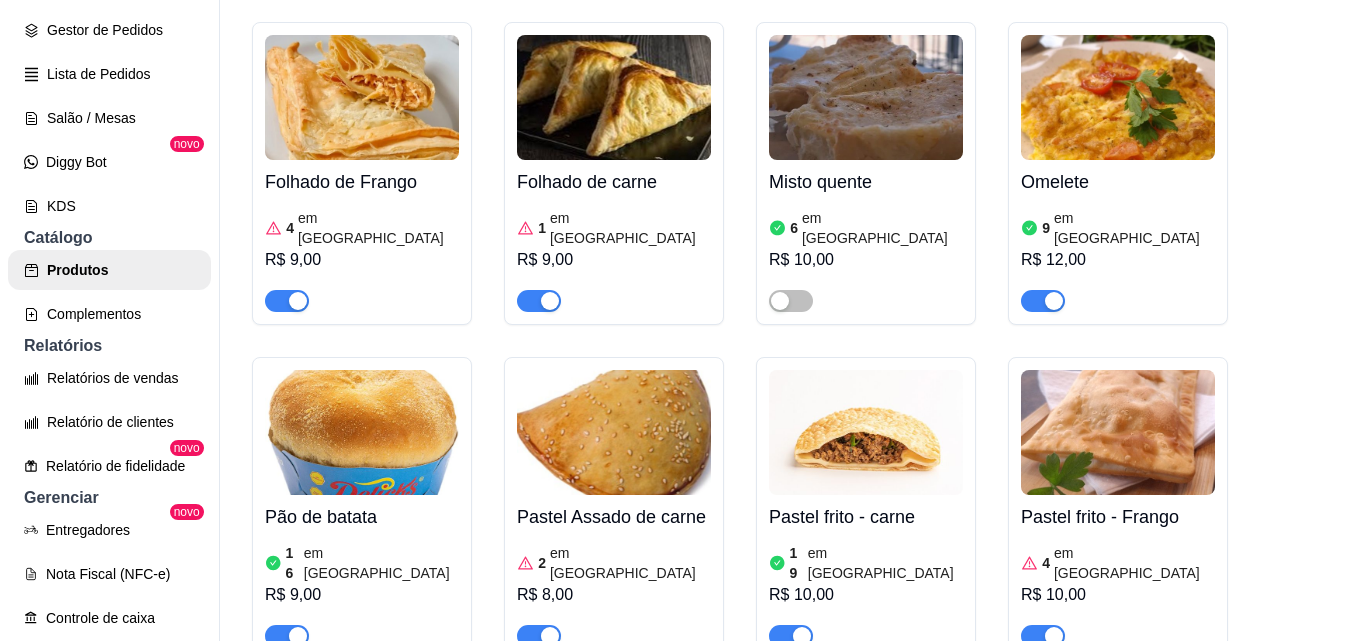 click at bounding box center [1118, 432] 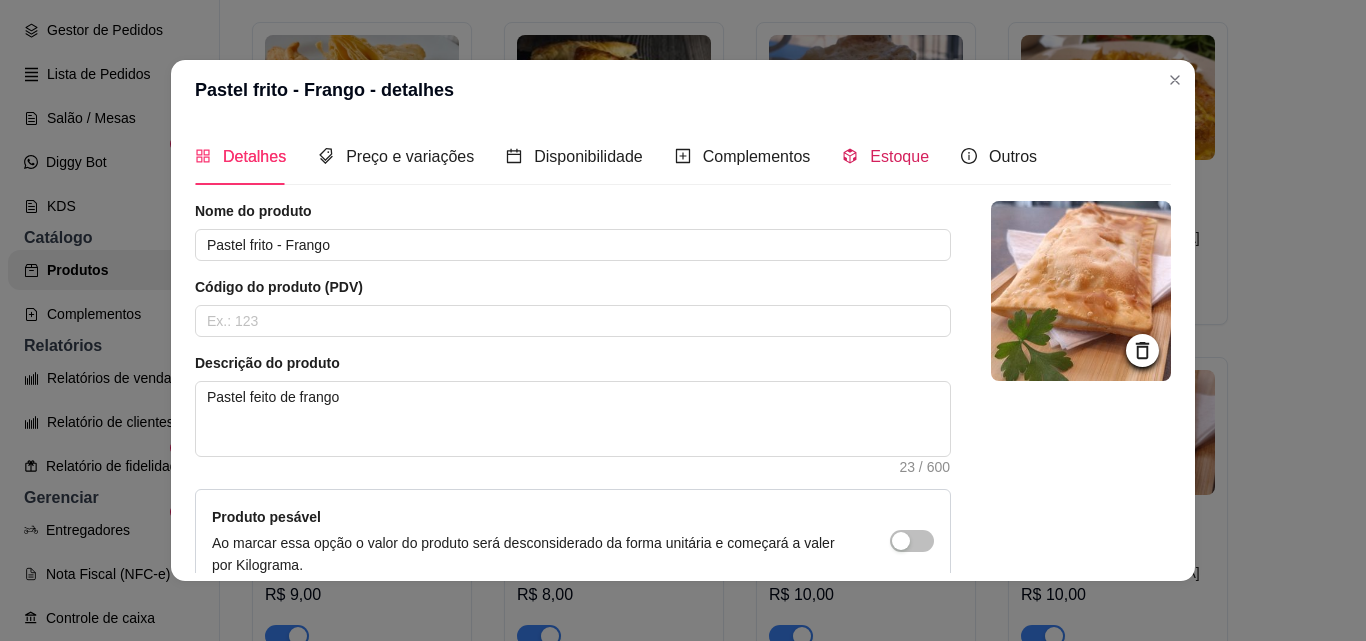 click on "Estoque" at bounding box center (899, 156) 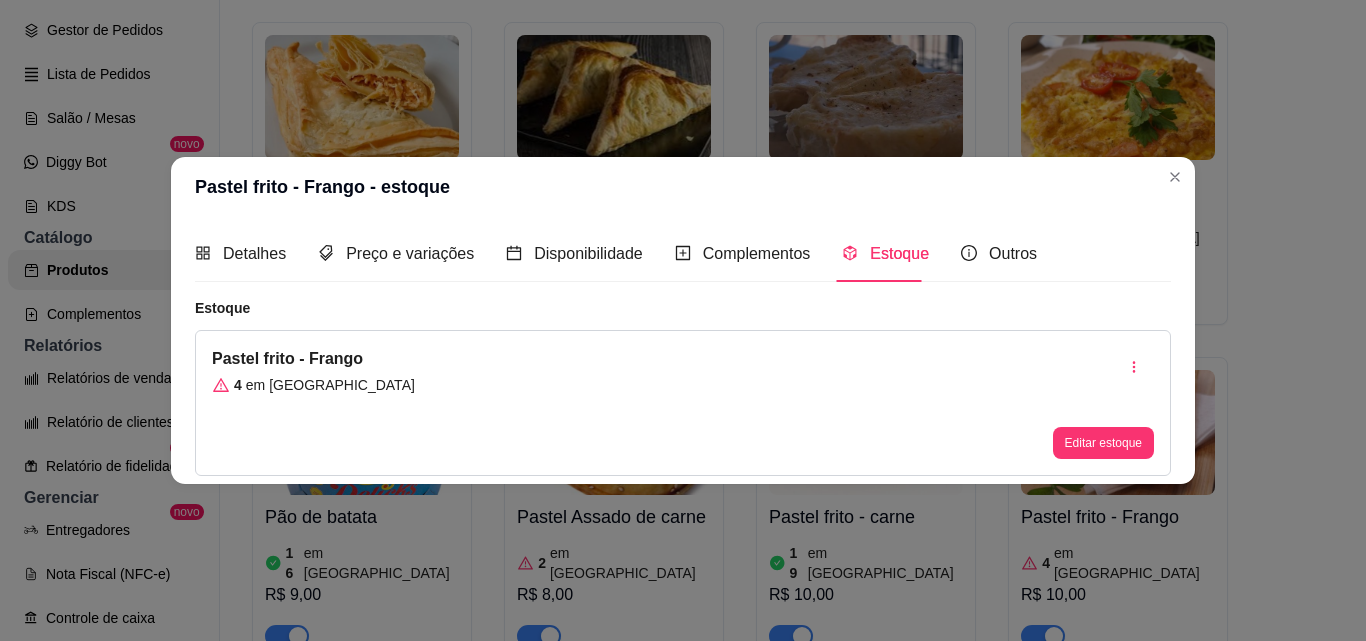 type 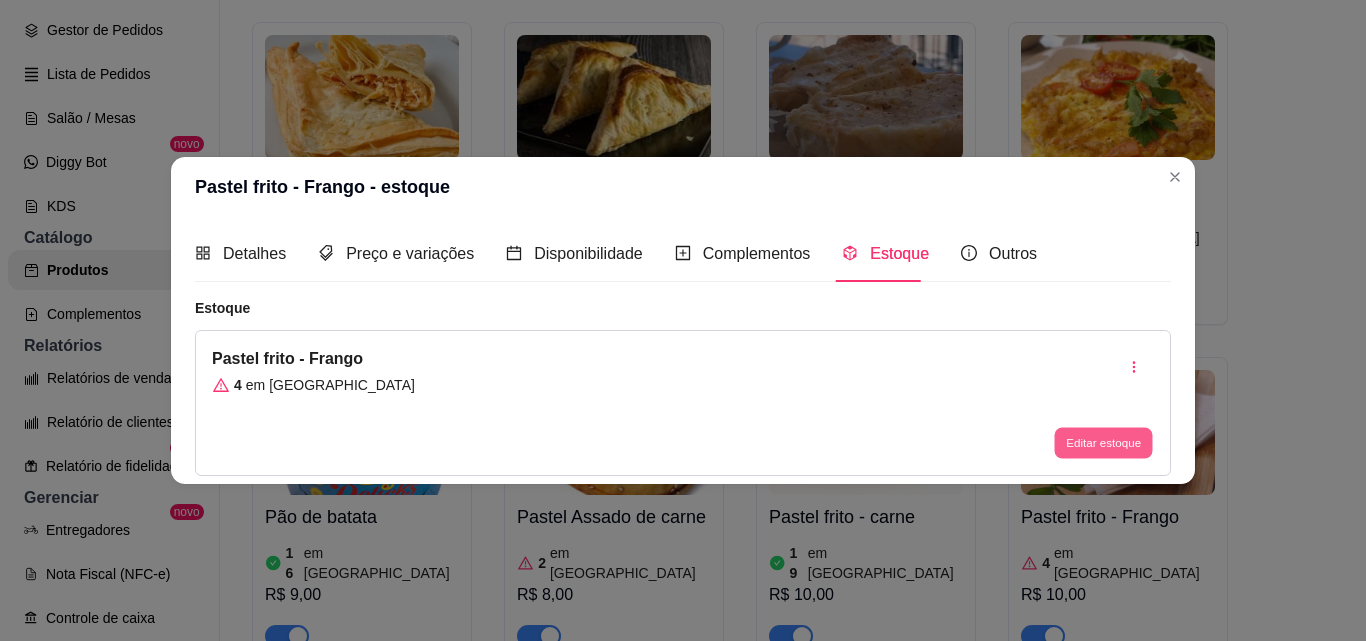 click on "Editar estoque" at bounding box center (1103, 443) 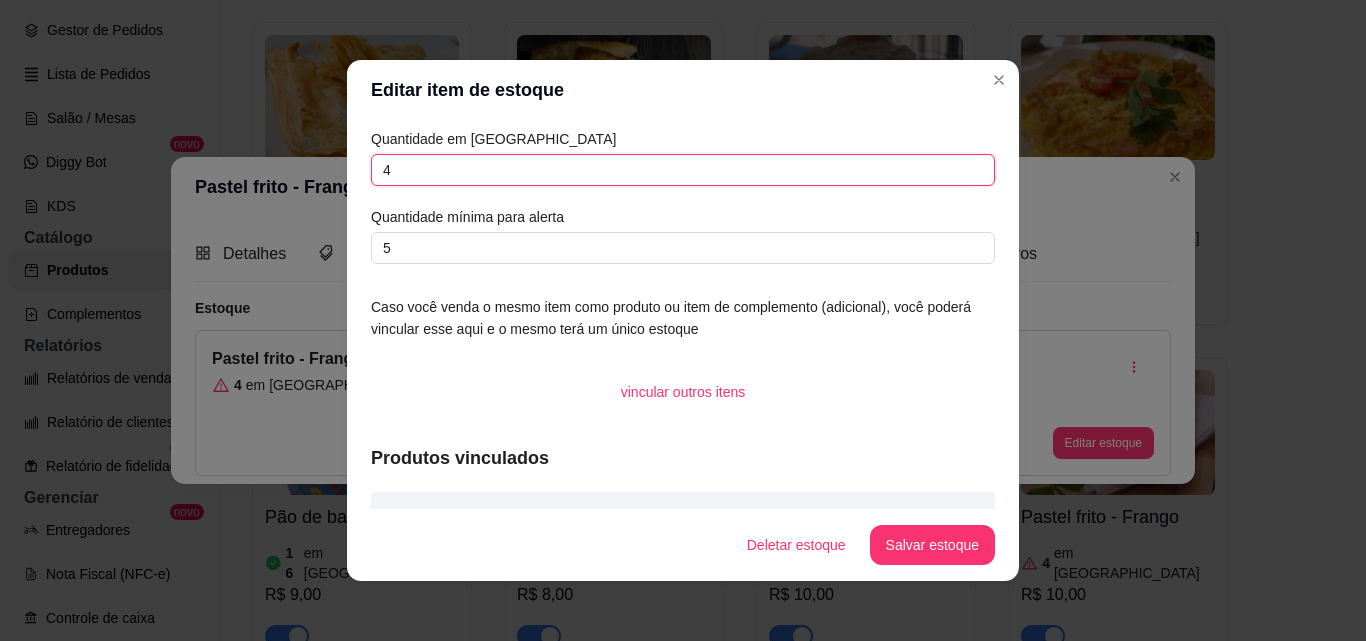 drag, startPoint x: 393, startPoint y: 175, endPoint x: 338, endPoint y: 167, distance: 55.578773 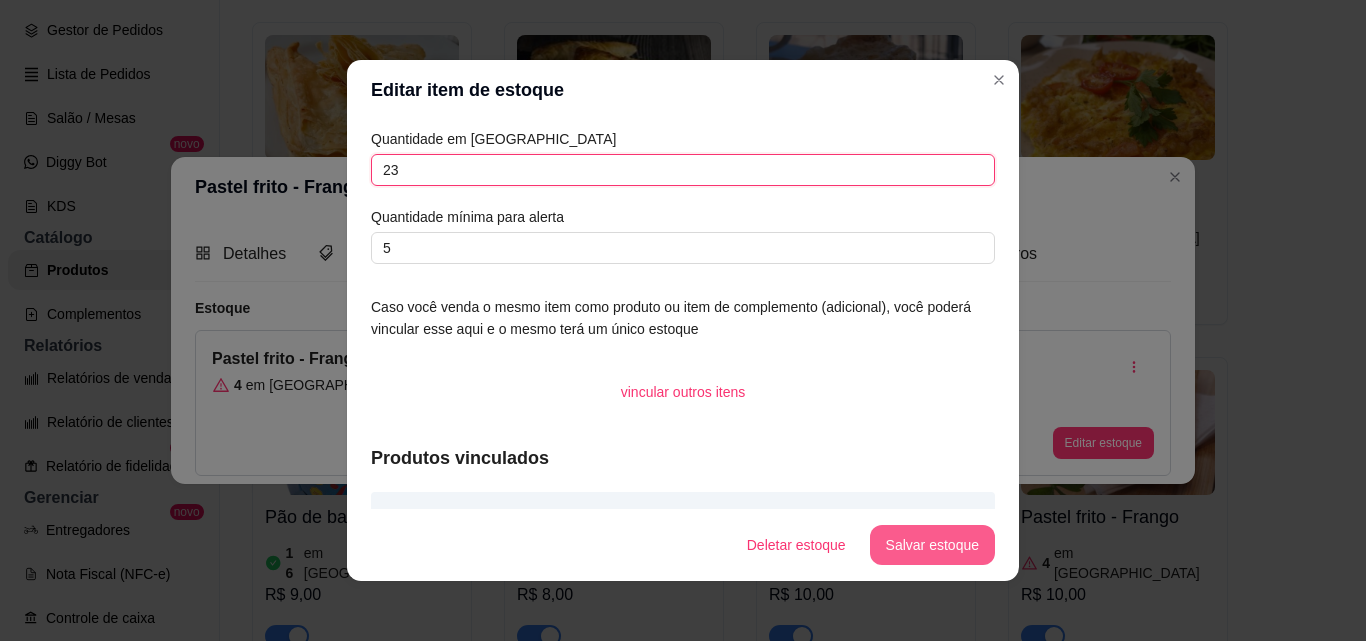 type on "23" 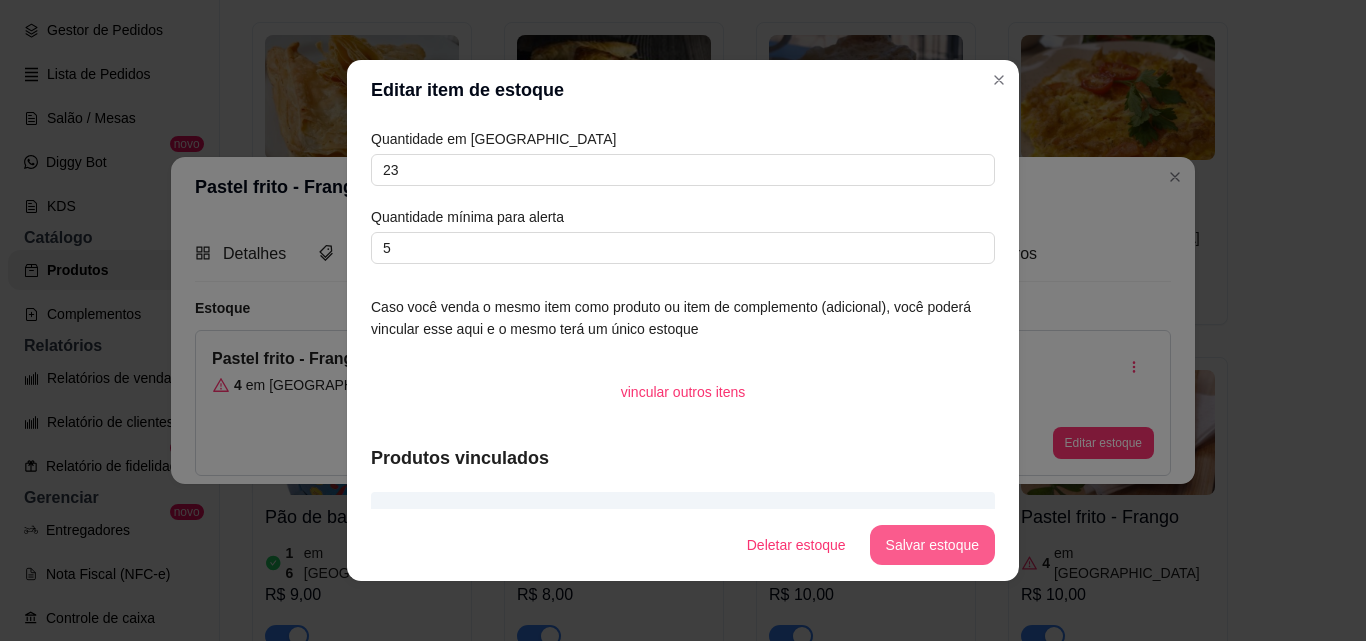 click on "Salvar estoque" at bounding box center (932, 545) 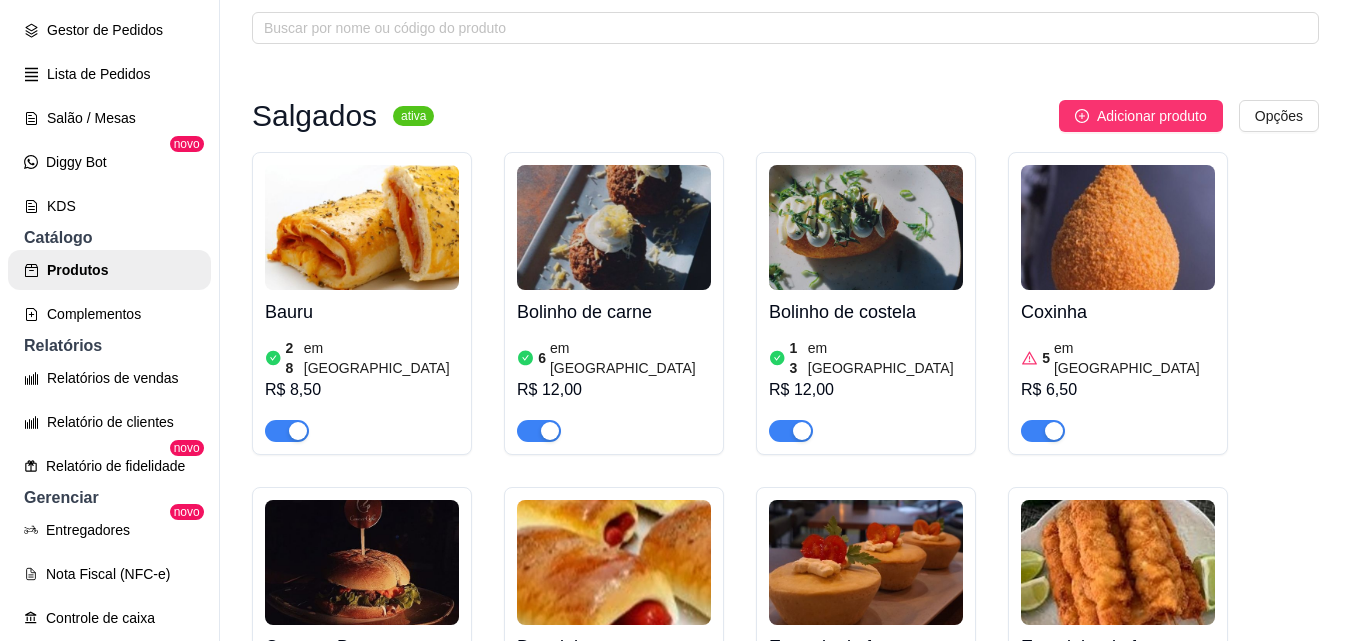 scroll, scrollTop: 400, scrollLeft: 0, axis: vertical 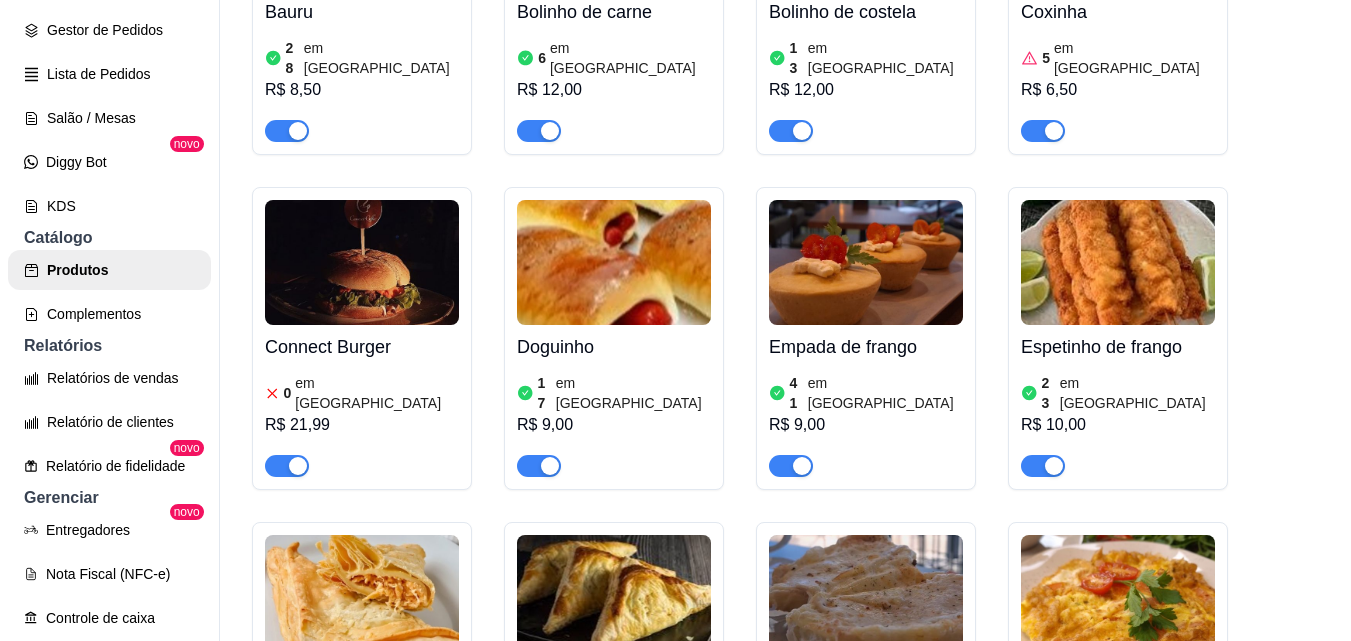click at bounding box center [287, 466] 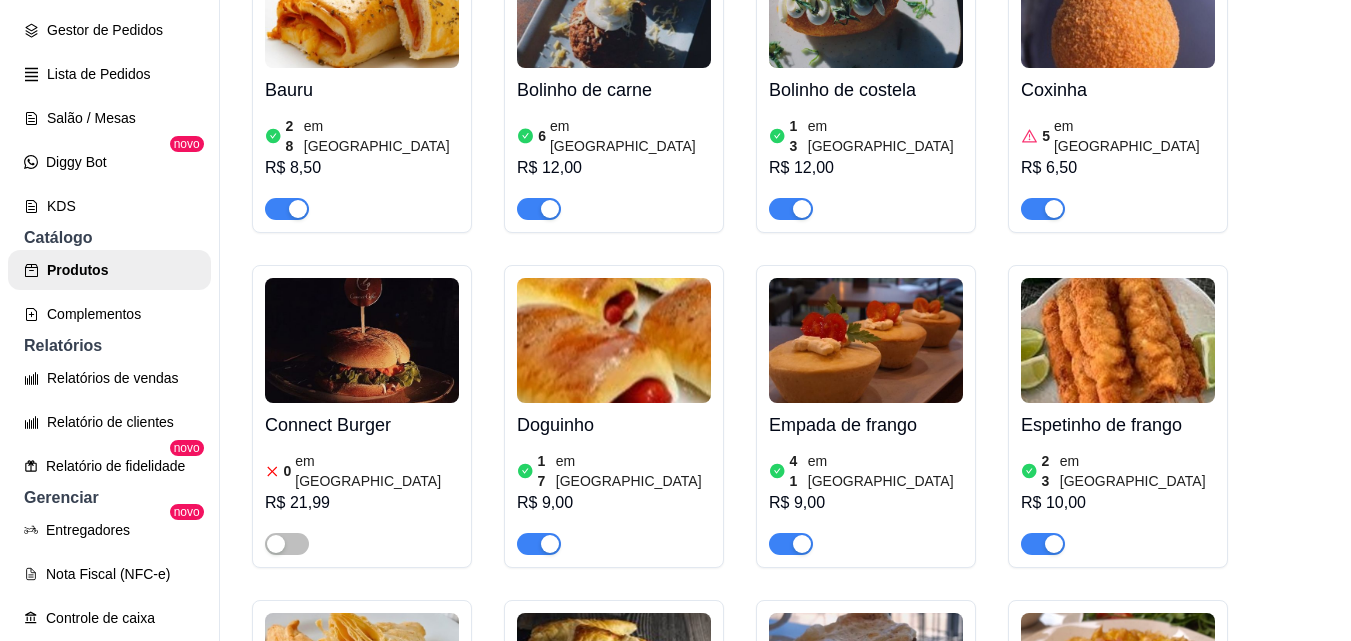 scroll, scrollTop: 400, scrollLeft: 0, axis: vertical 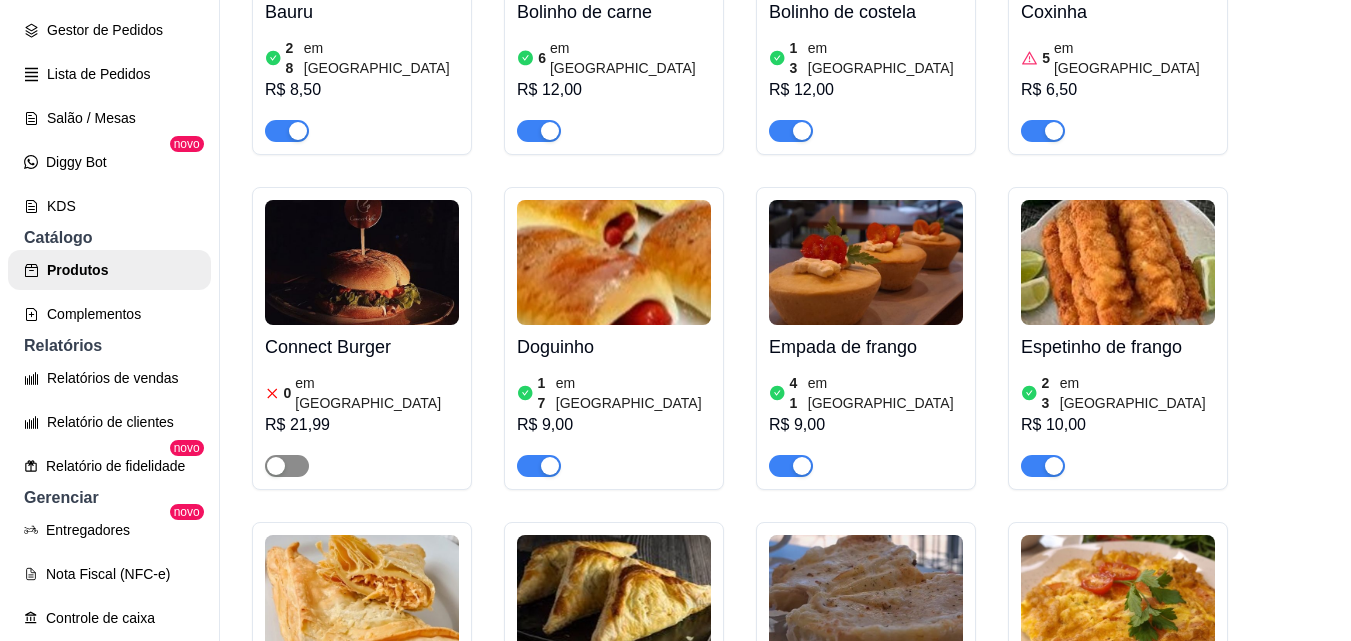 click at bounding box center (287, 466) 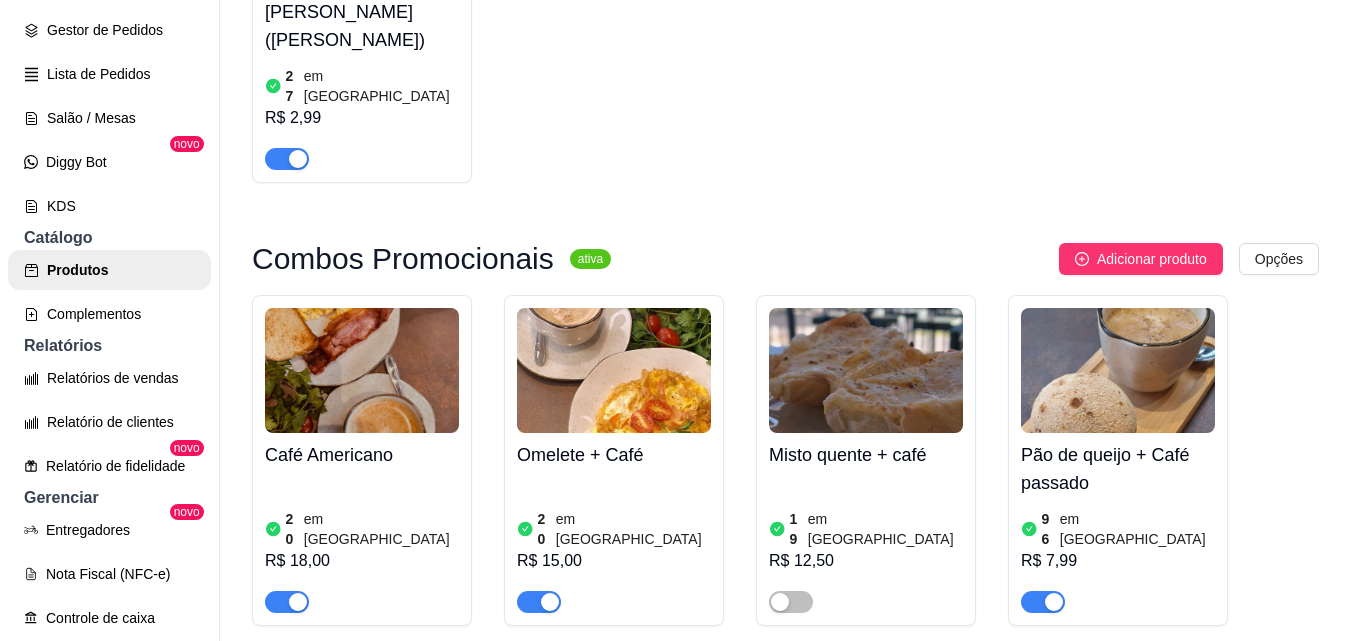 scroll, scrollTop: 9500, scrollLeft: 0, axis: vertical 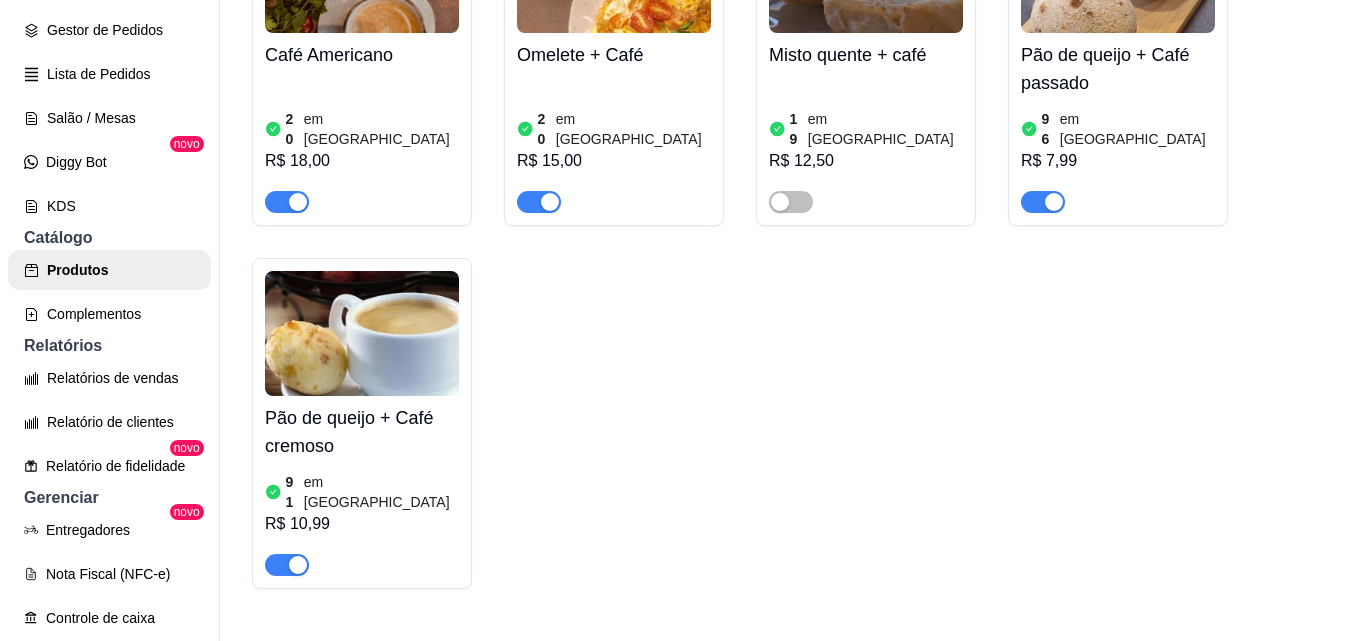 click at bounding box center [866, 776] 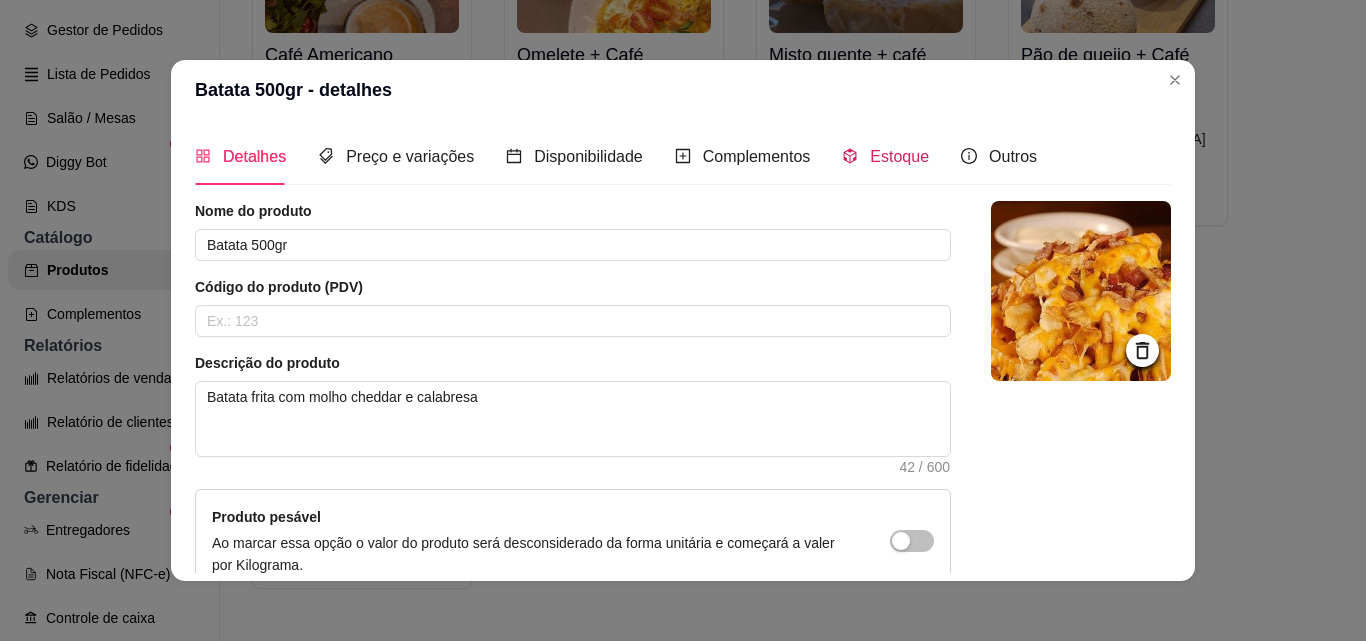 click on "Estoque" at bounding box center [899, 156] 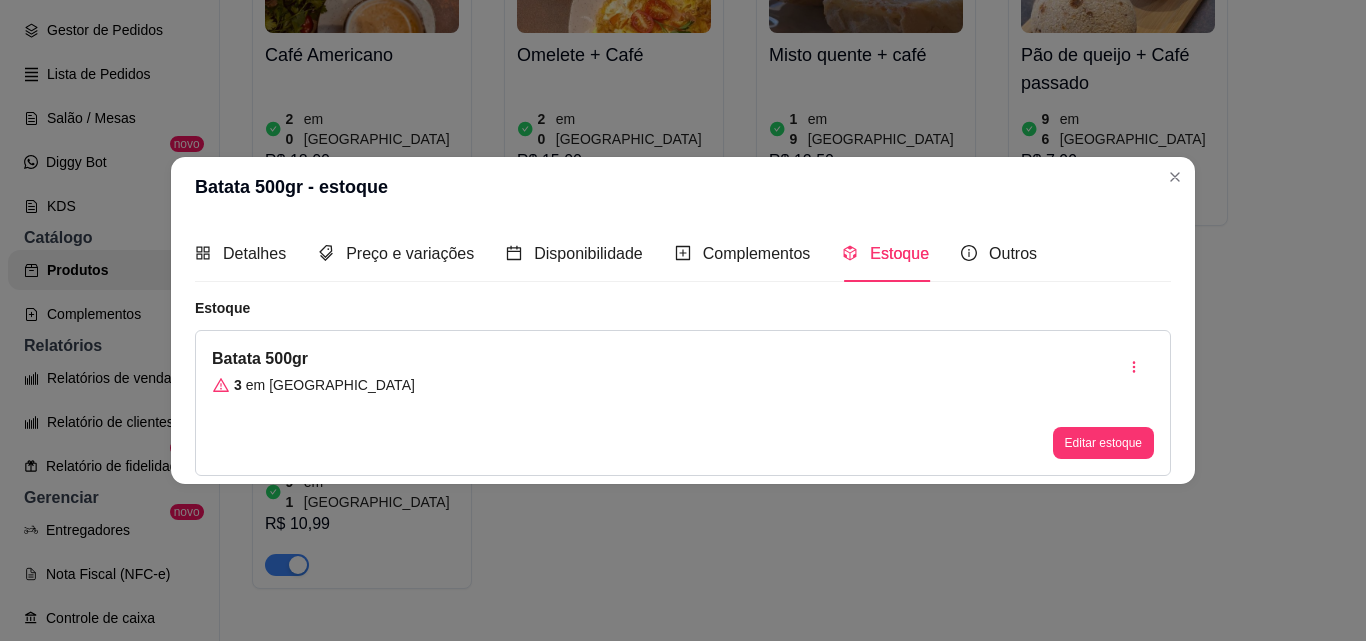 type 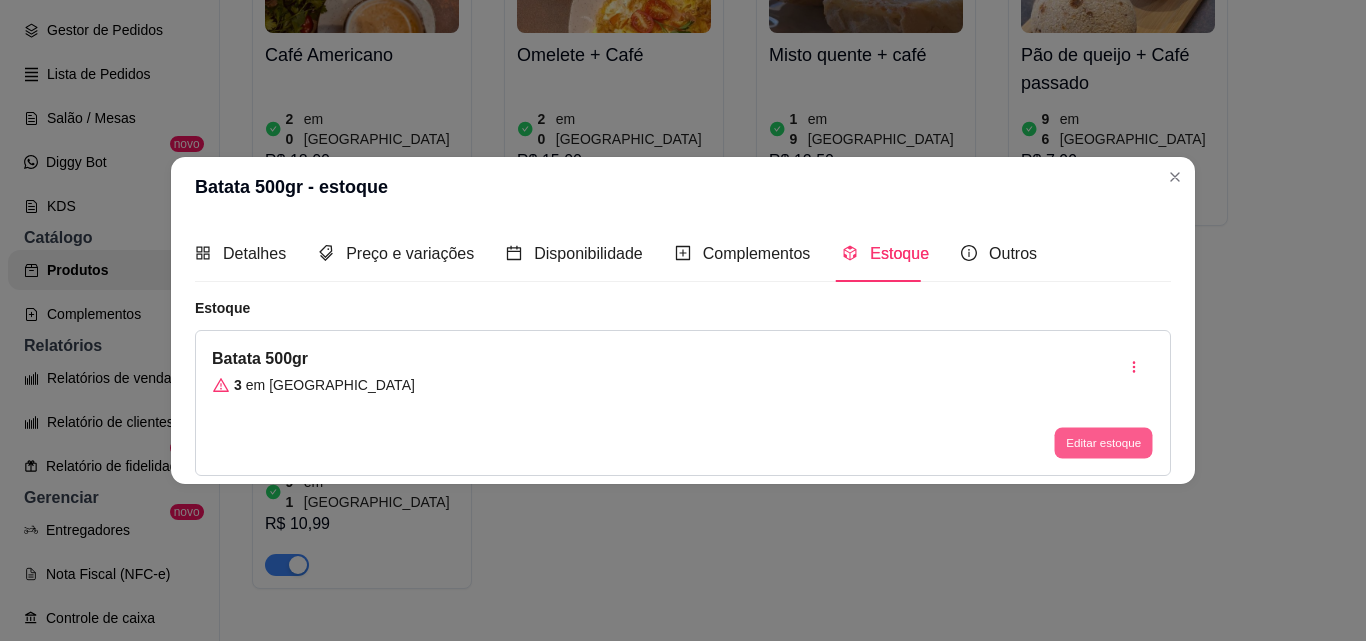 click on "Editar estoque" at bounding box center [1103, 443] 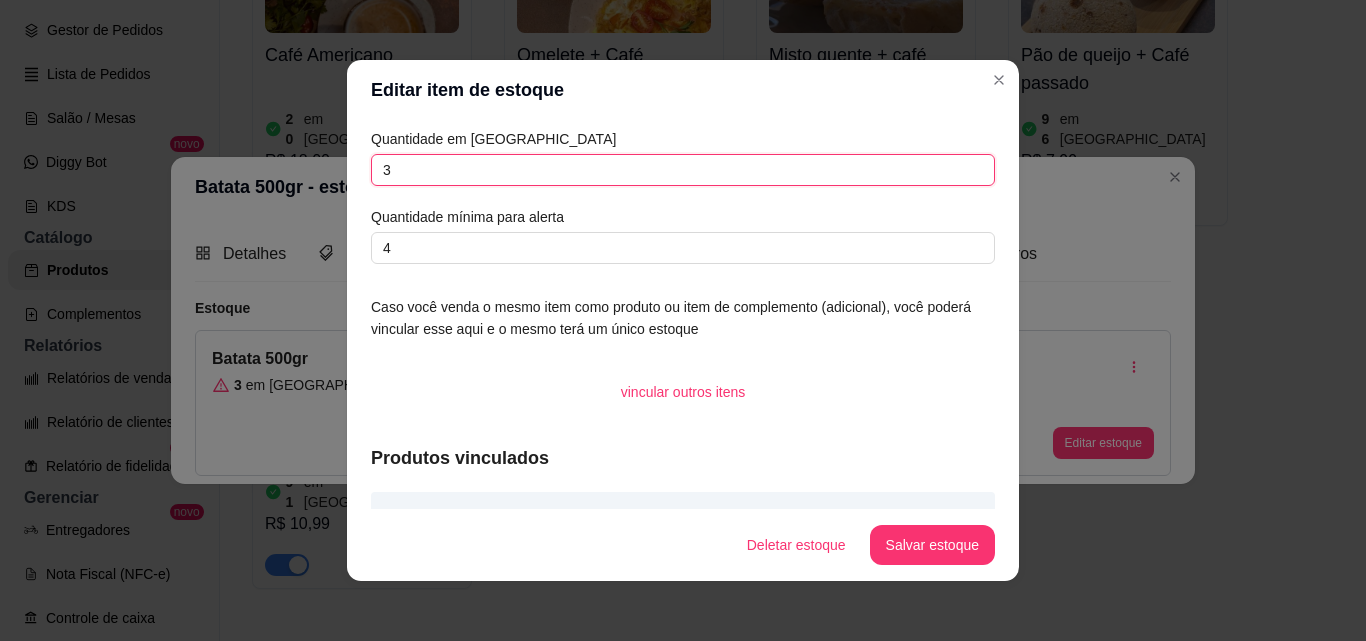 drag, startPoint x: 389, startPoint y: 170, endPoint x: 323, endPoint y: 156, distance: 67.46851 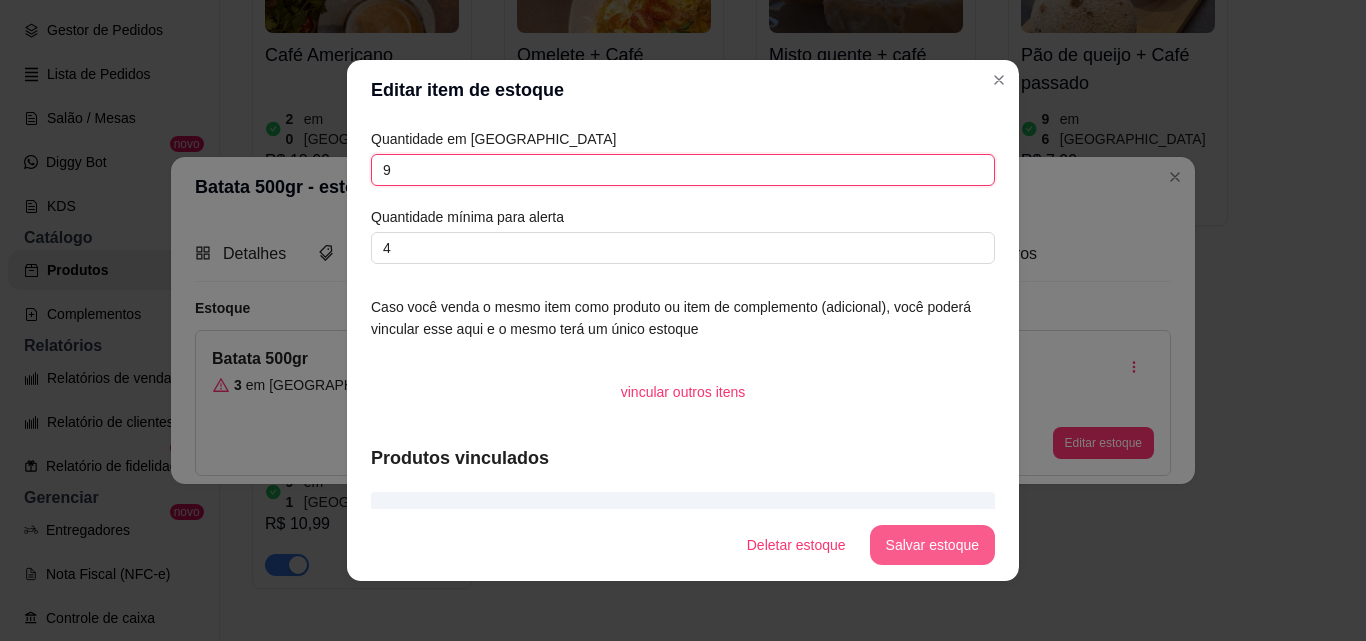 type on "9" 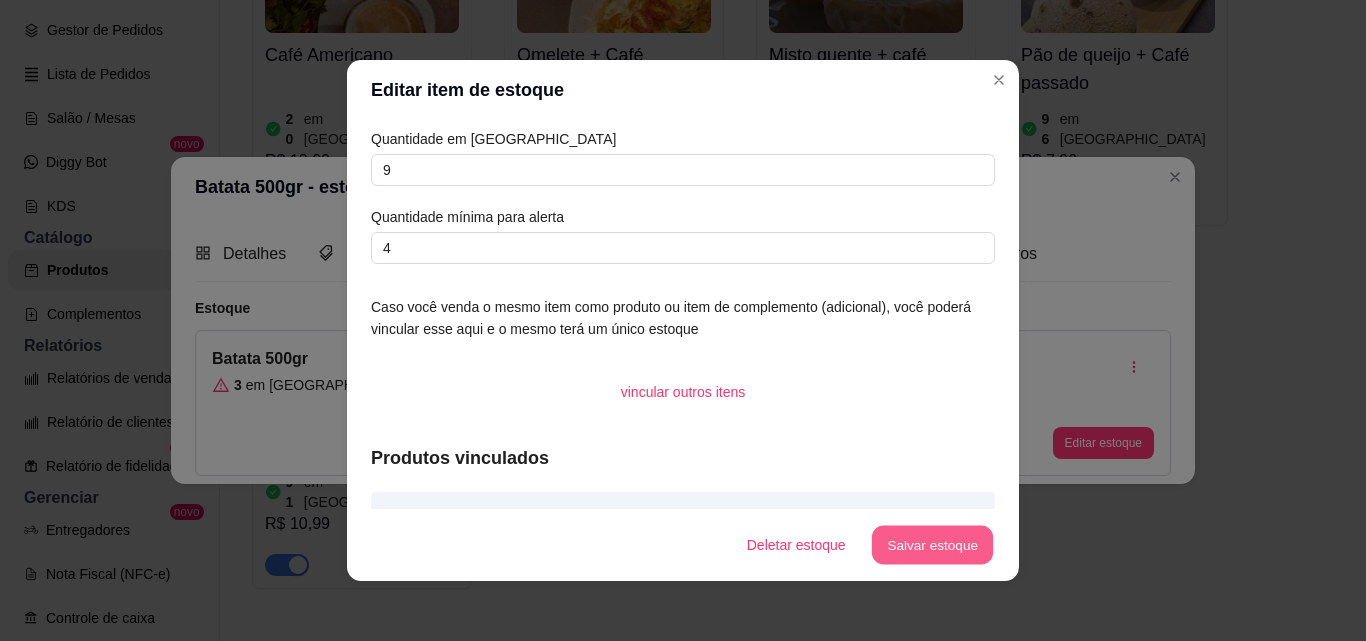 click on "Salvar estoque" at bounding box center [932, 545] 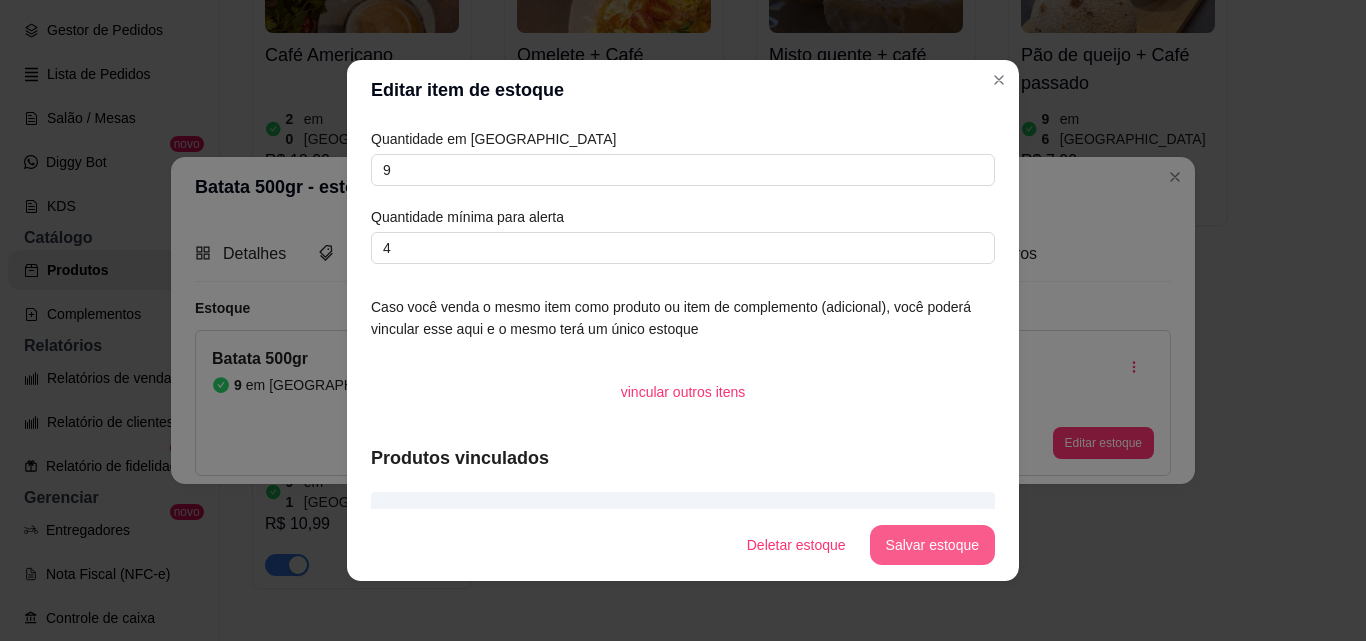 click on "Salvar estoque" at bounding box center [932, 545] 